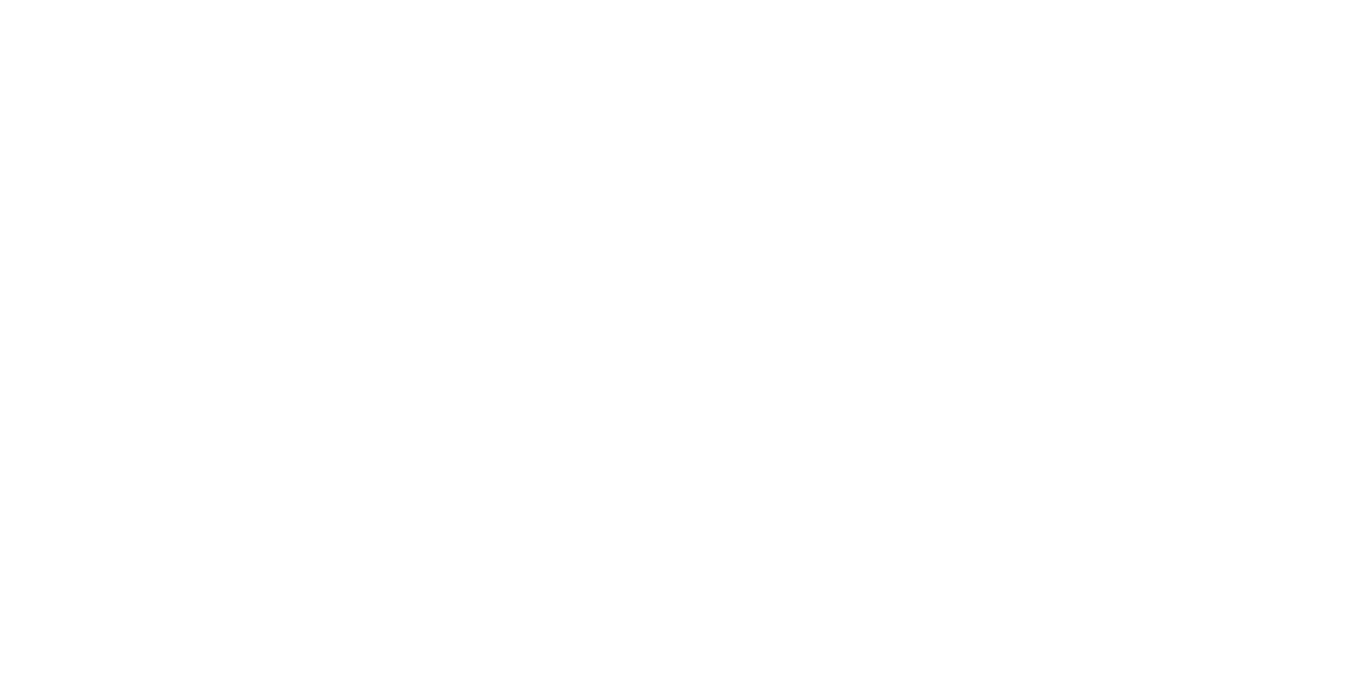 scroll, scrollTop: 0, scrollLeft: 0, axis: both 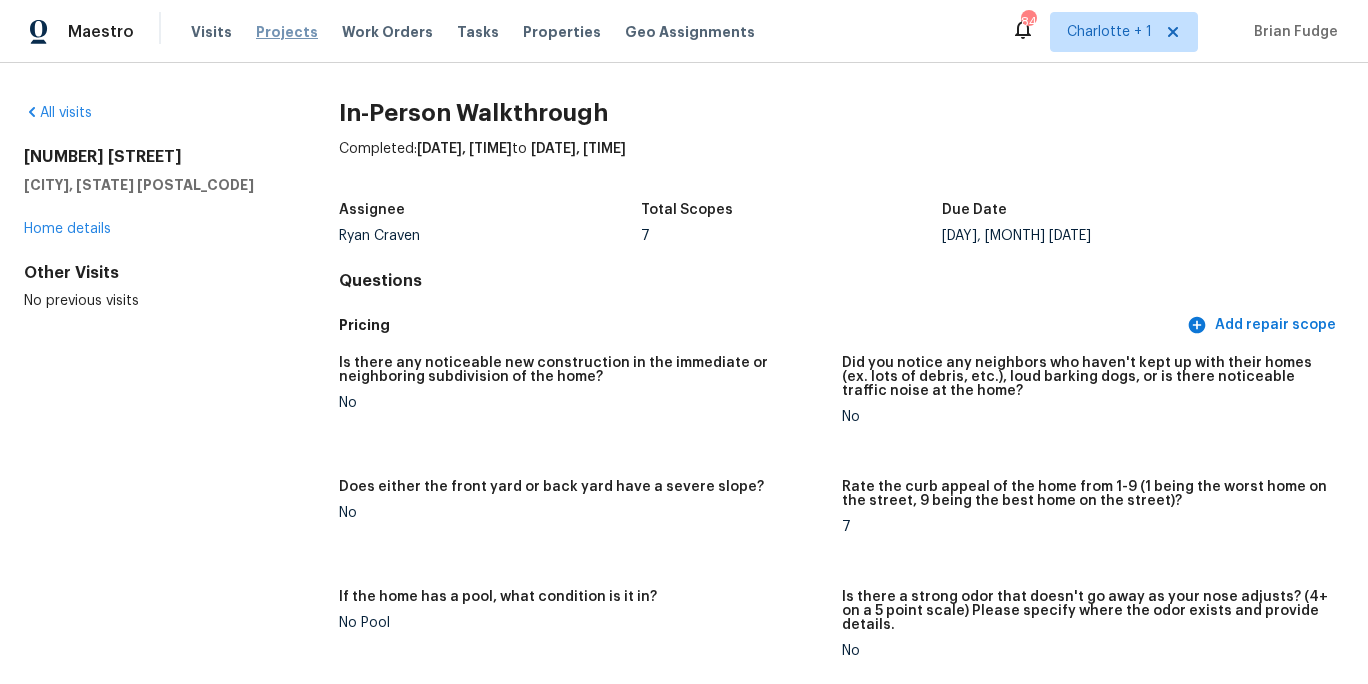 click on "Projects" at bounding box center [287, 32] 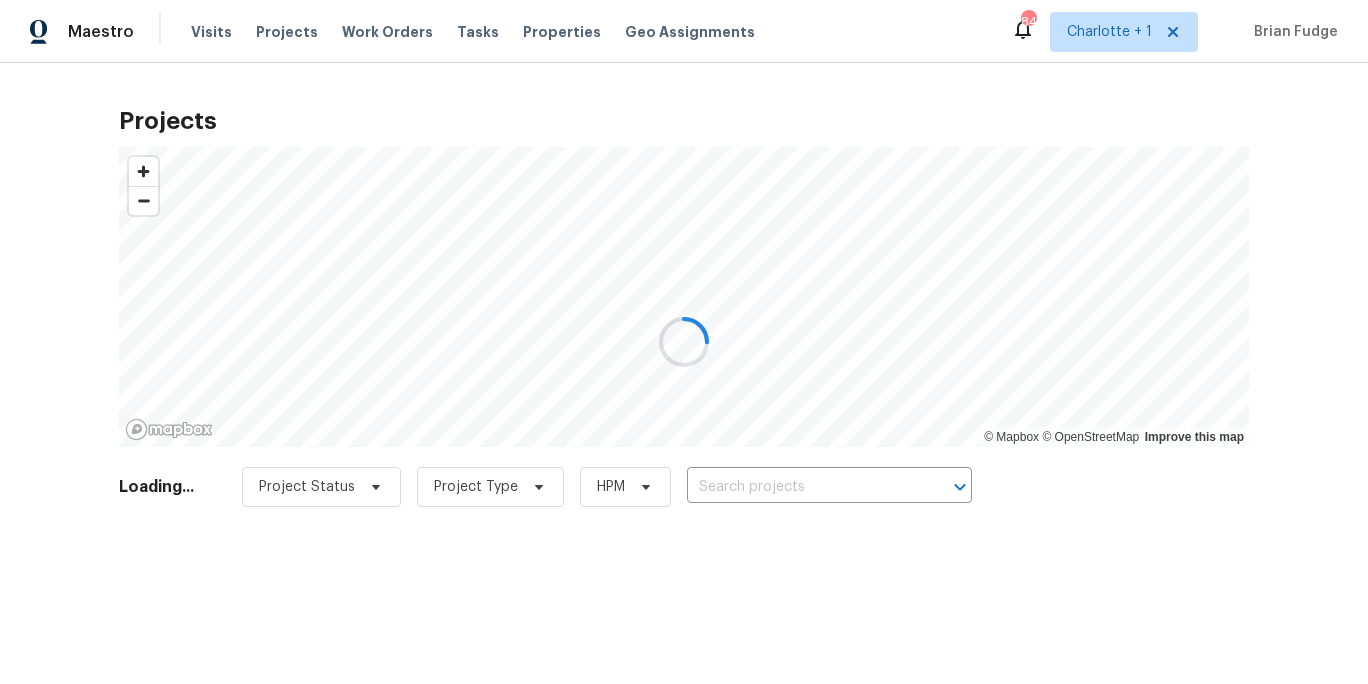 click at bounding box center [684, 342] 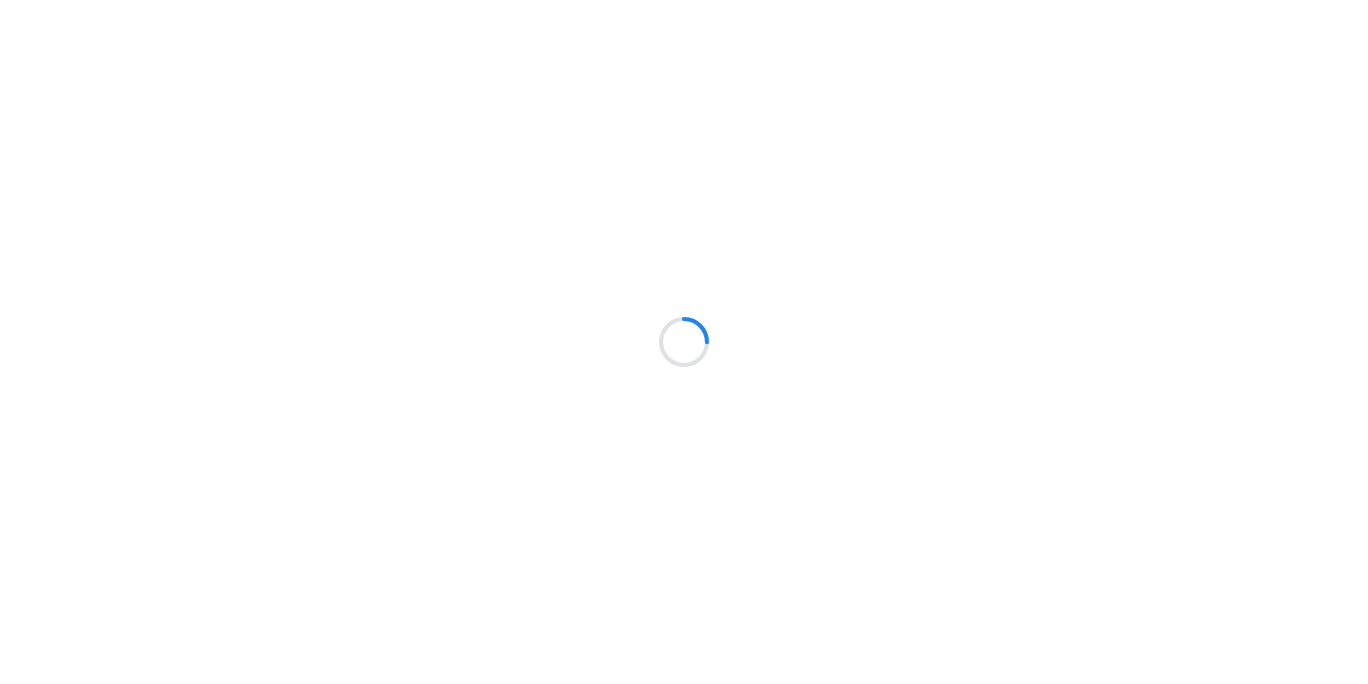 scroll, scrollTop: 0, scrollLeft: 0, axis: both 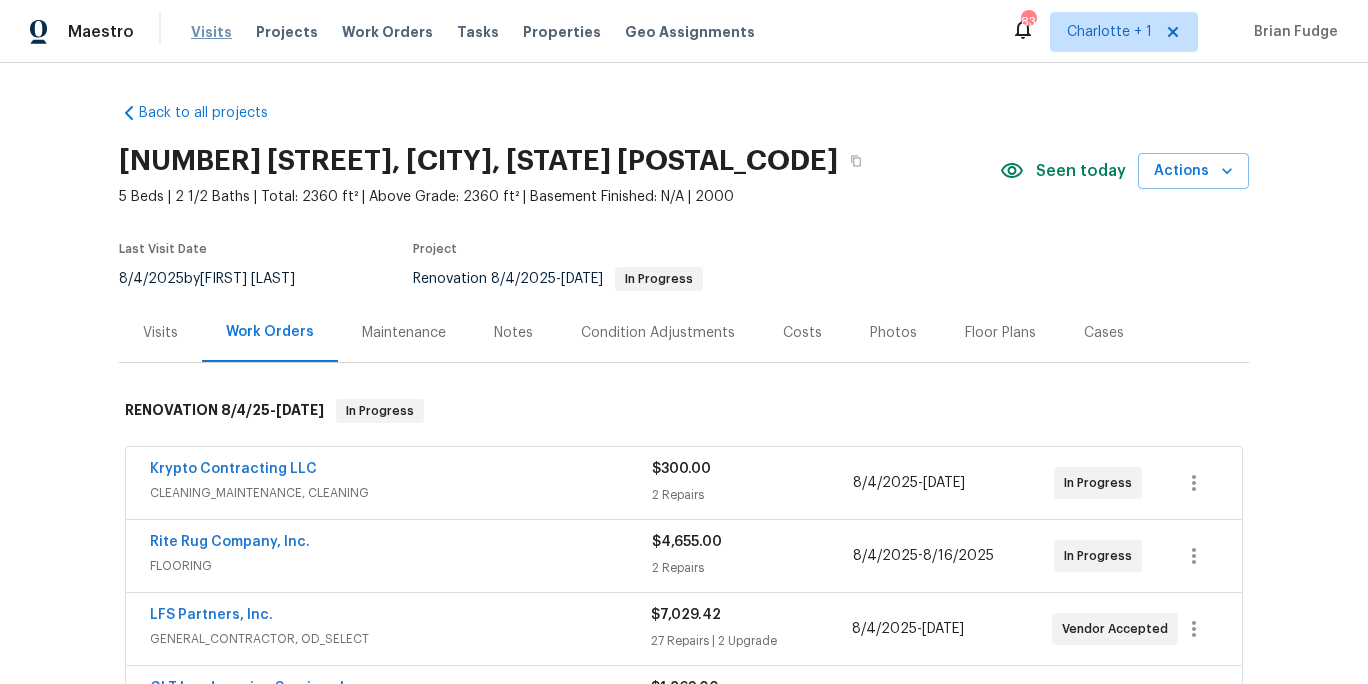 click on "Visits" at bounding box center (211, 32) 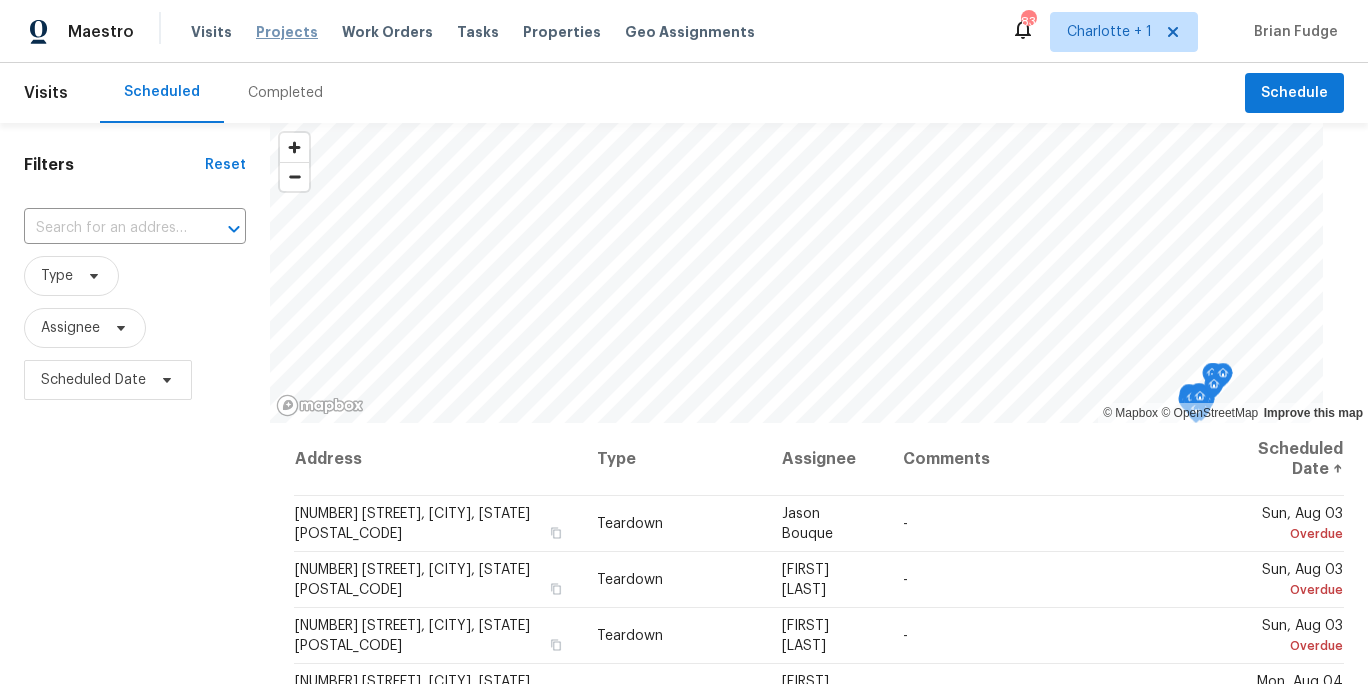 click on "Projects" at bounding box center [287, 32] 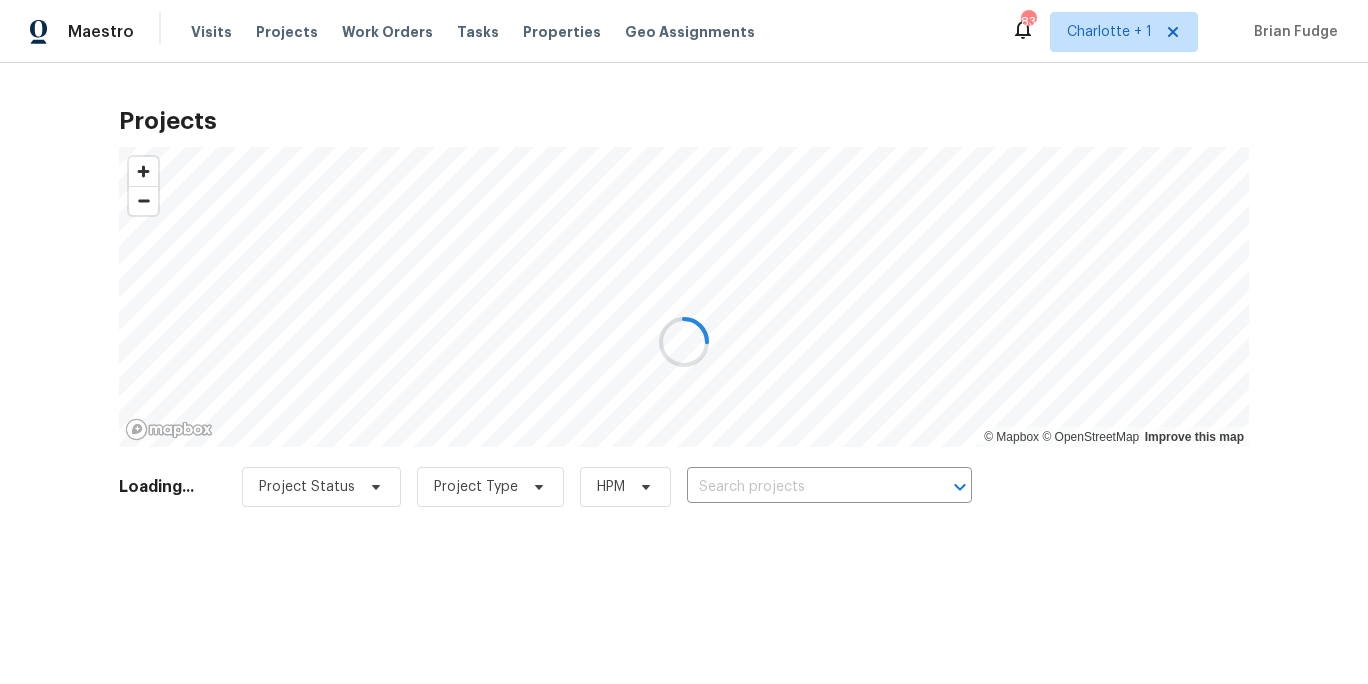 click at bounding box center [684, 342] 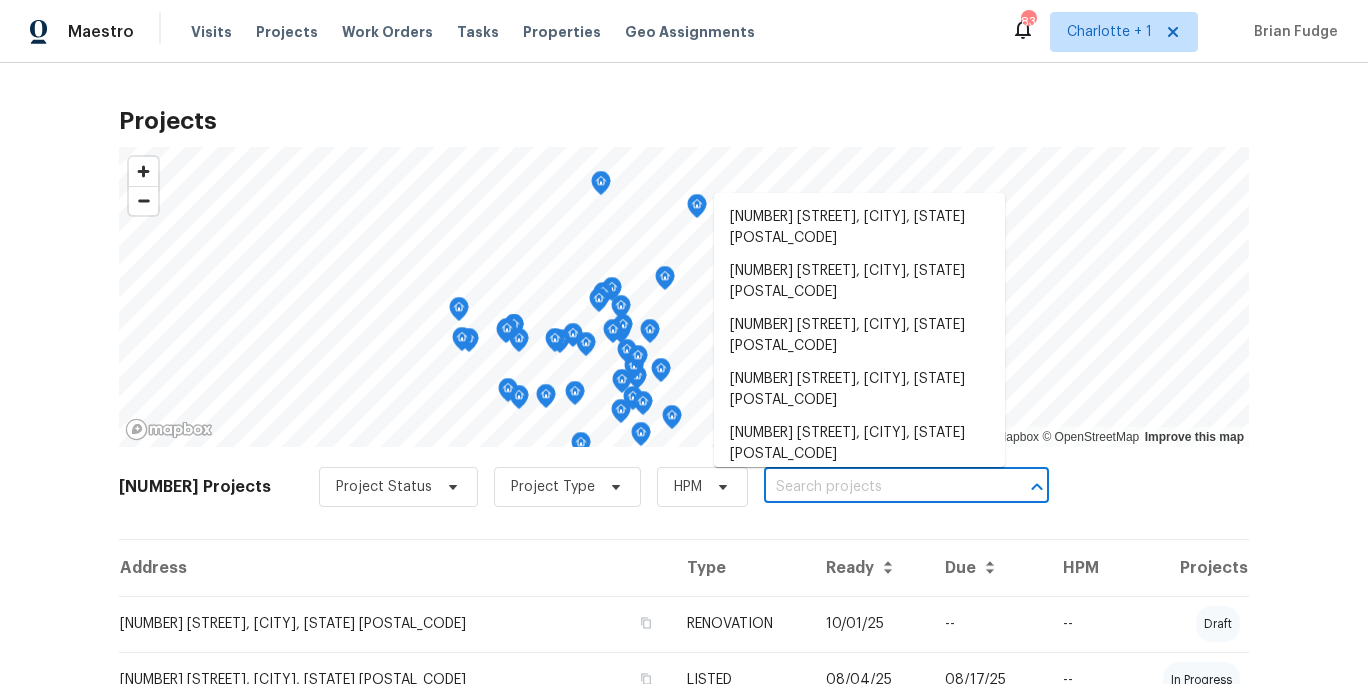 click at bounding box center [878, 487] 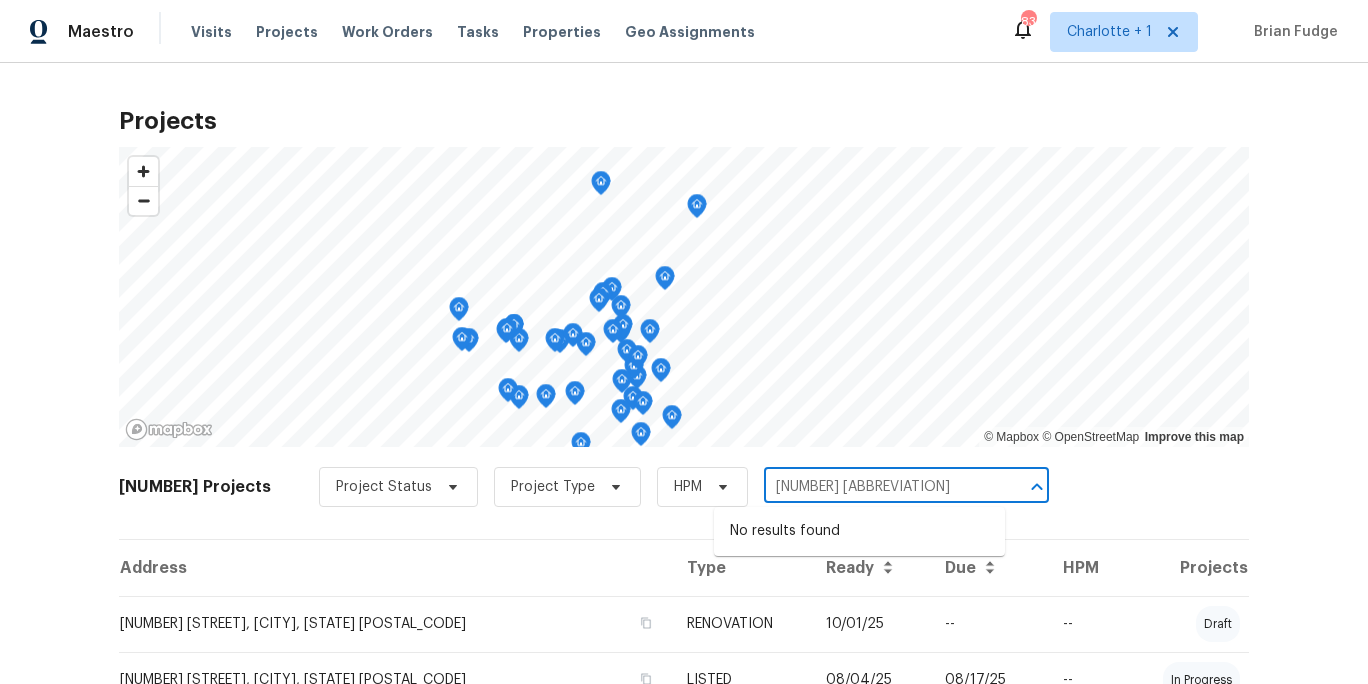 type on "[NUMBER]" 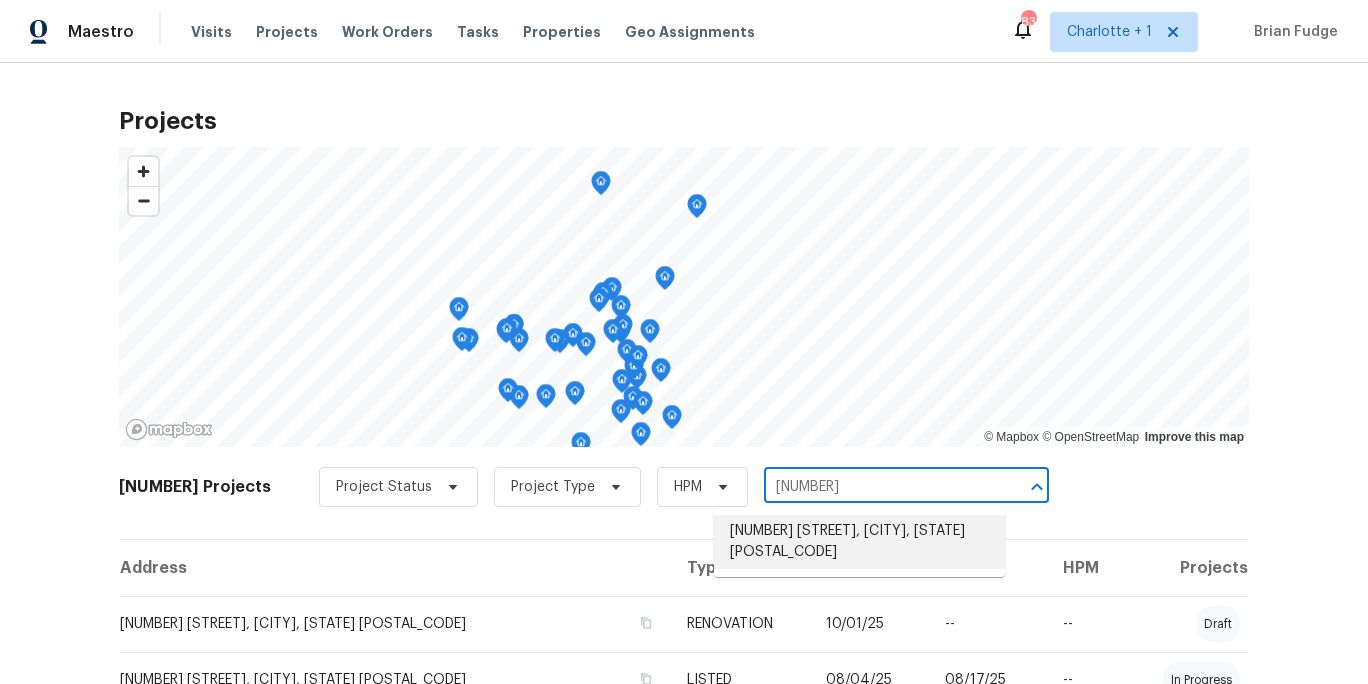 click on "[NUMBER] [STREET], [CITY], [STATE] [POSTAL_CODE]" at bounding box center (859, 542) 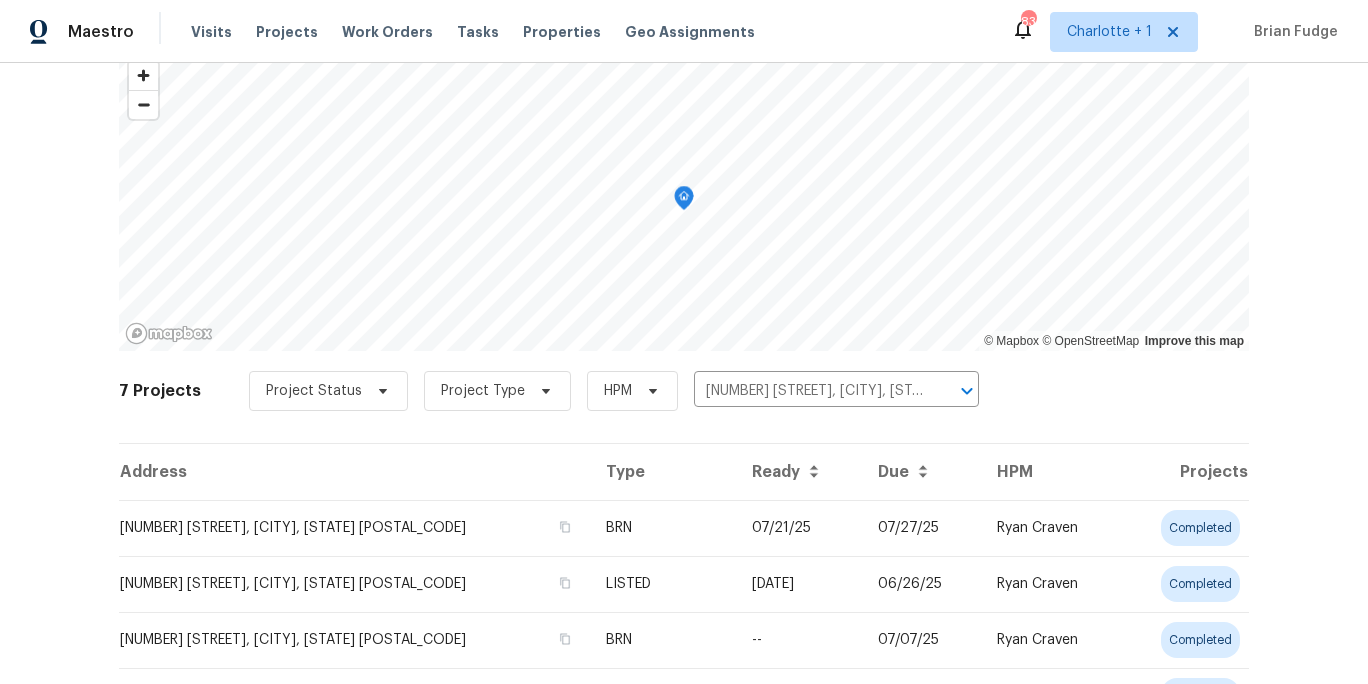 scroll, scrollTop: 111, scrollLeft: 0, axis: vertical 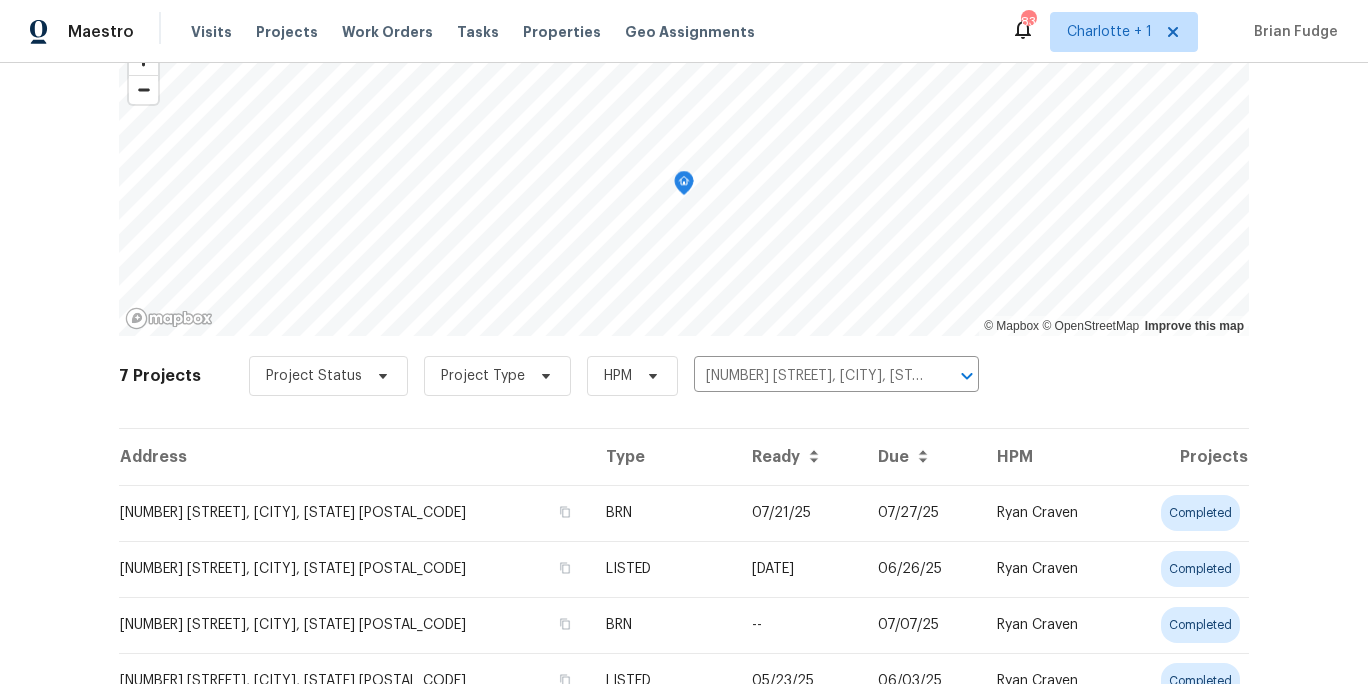 click on "[NUMBER] [STREET], [CITY], [STATE] [POSTAL_CODE]" at bounding box center (354, 513) 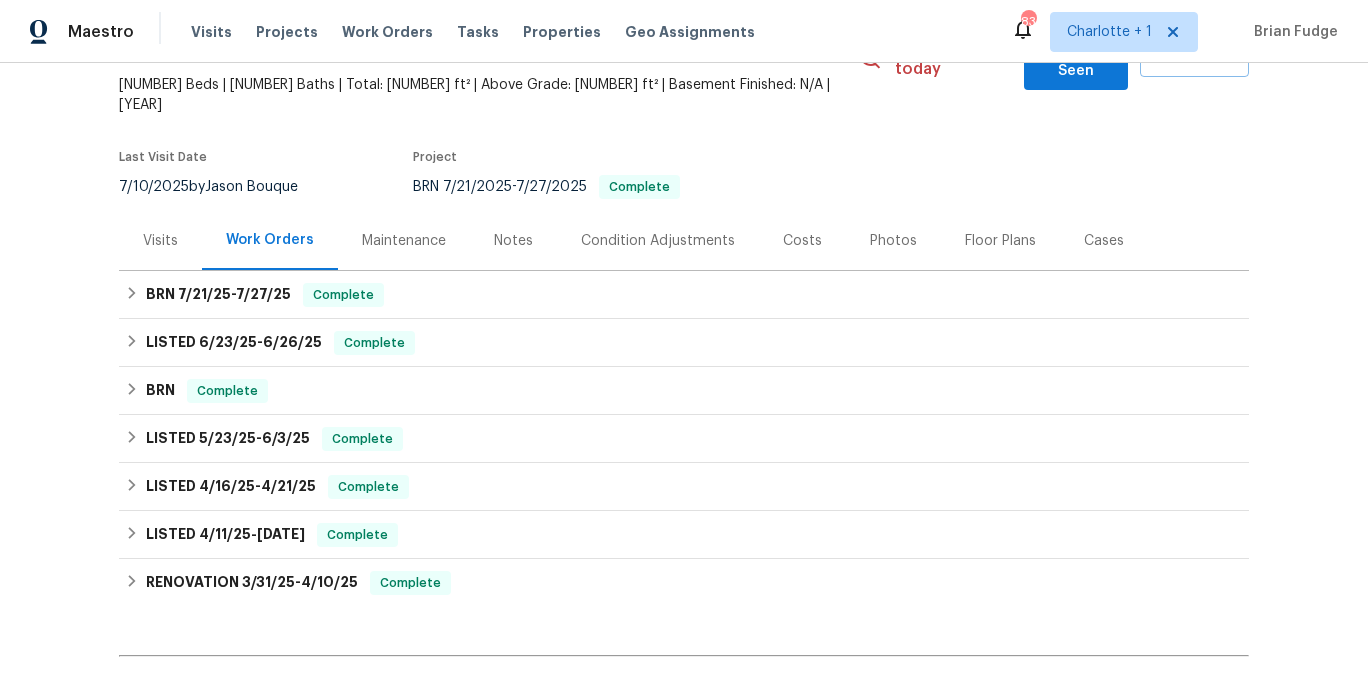 scroll, scrollTop: 137, scrollLeft: 0, axis: vertical 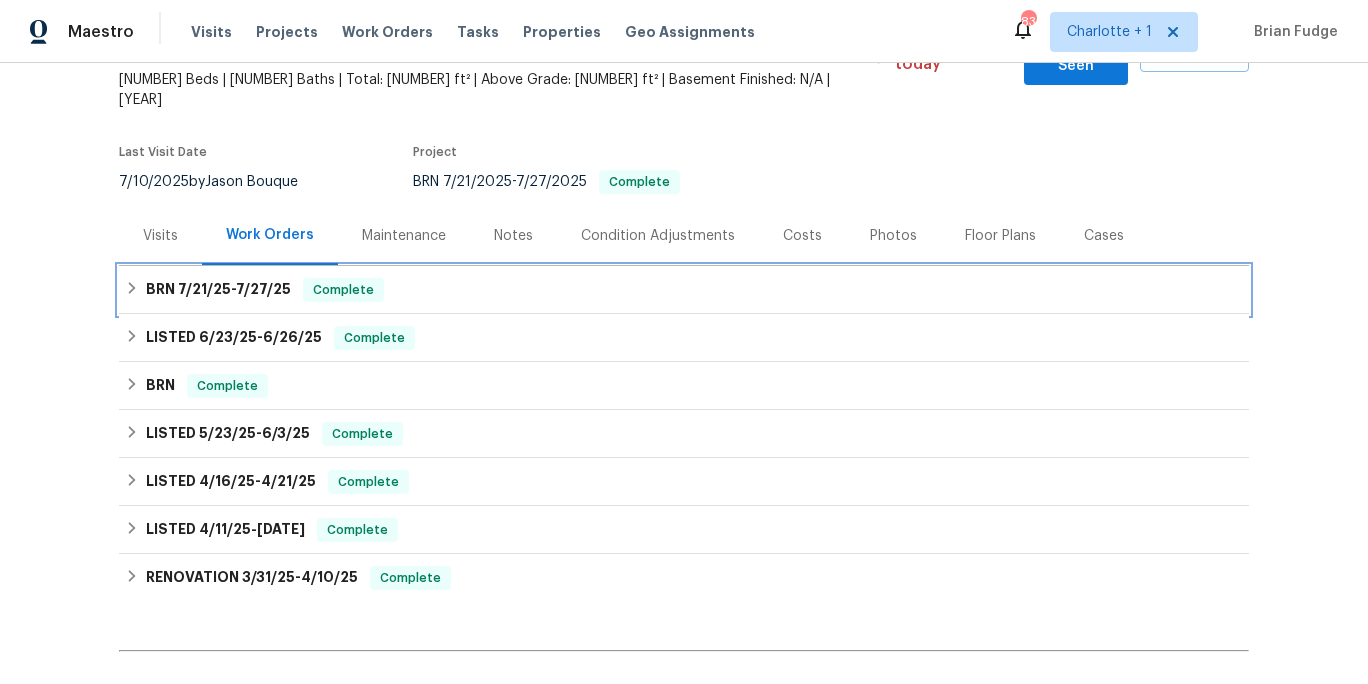 click on "BRN   7/21/25  -  7/27/25" at bounding box center [218, 290] 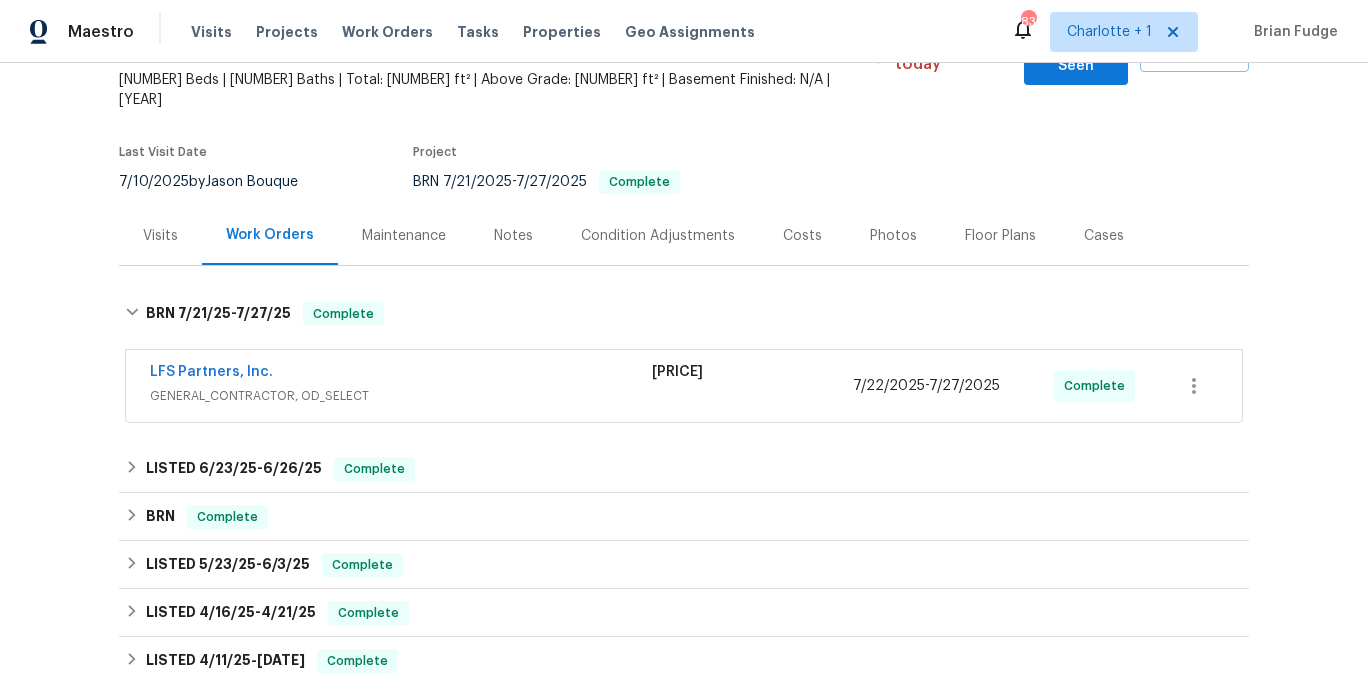 click on "GENERAL_CONTRACTOR, OD_SELECT" at bounding box center [401, 396] 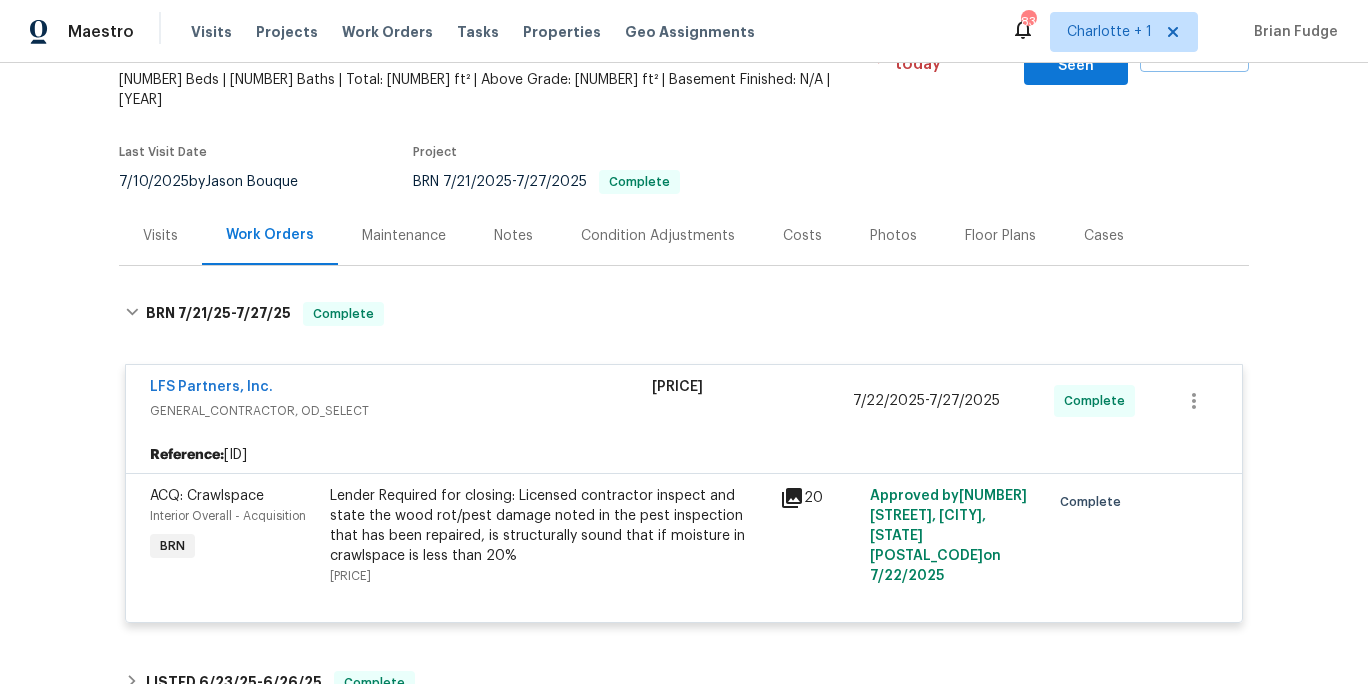 click on "LFS Partners, Inc." at bounding box center [401, 389] 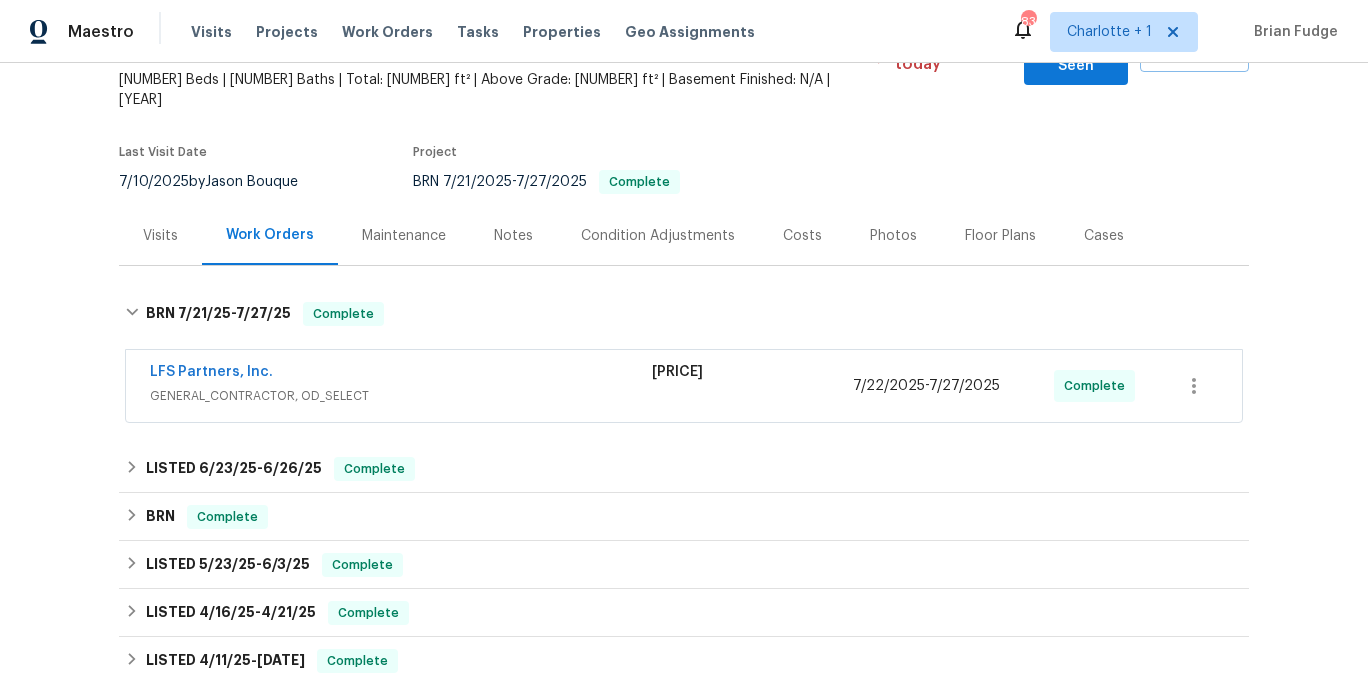 click on "LFS Partners, Inc." at bounding box center [401, 374] 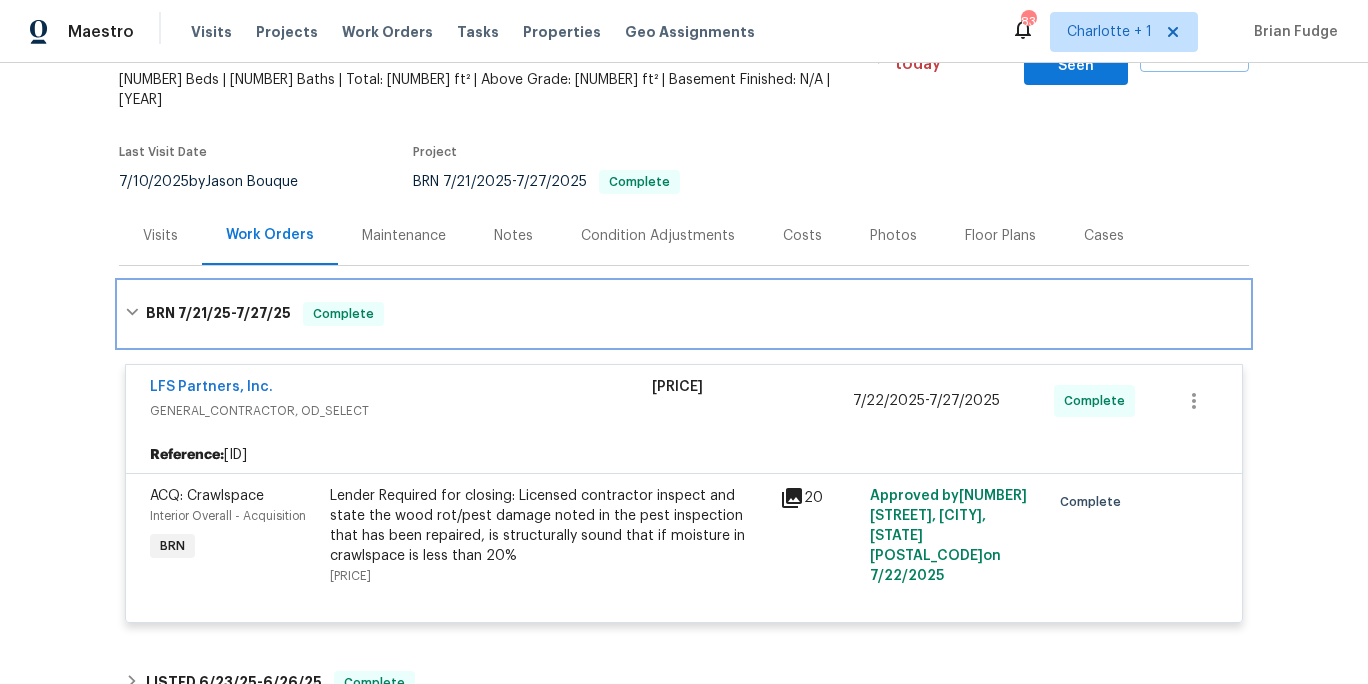click on "7/27/25" at bounding box center [263, 313] 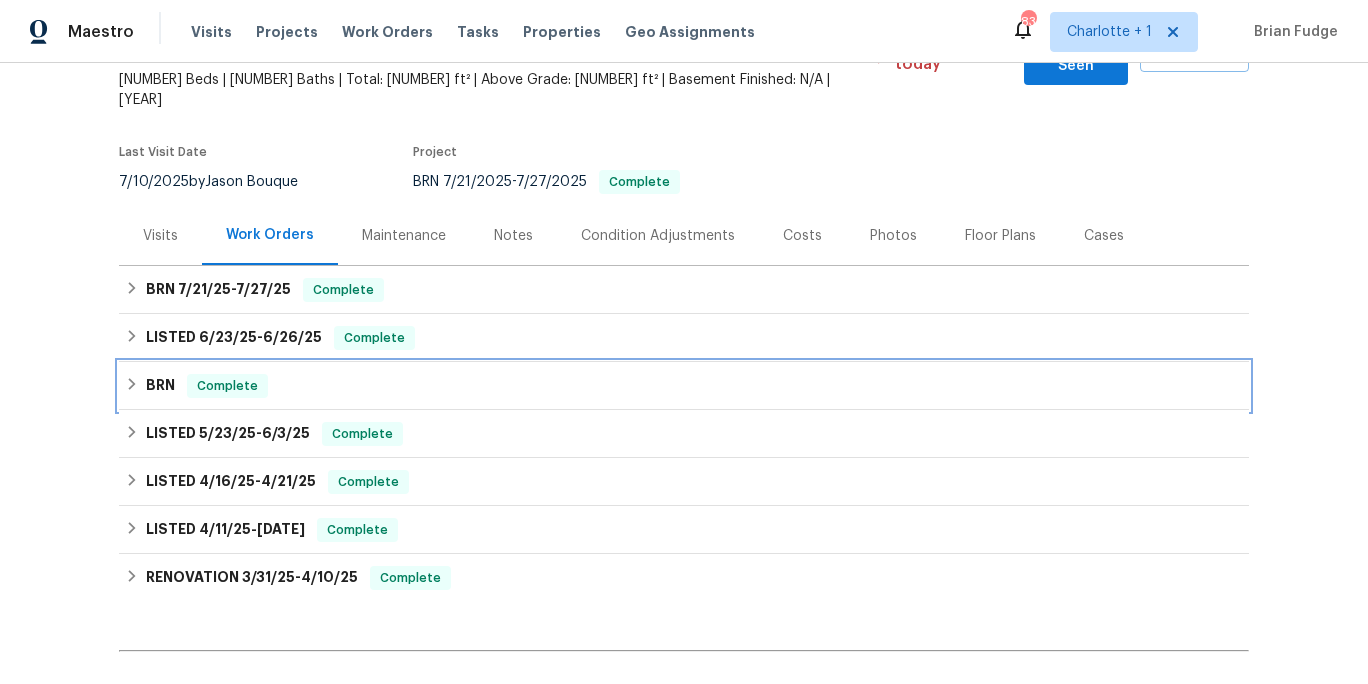 click on "BRN   Complete" at bounding box center [684, 386] 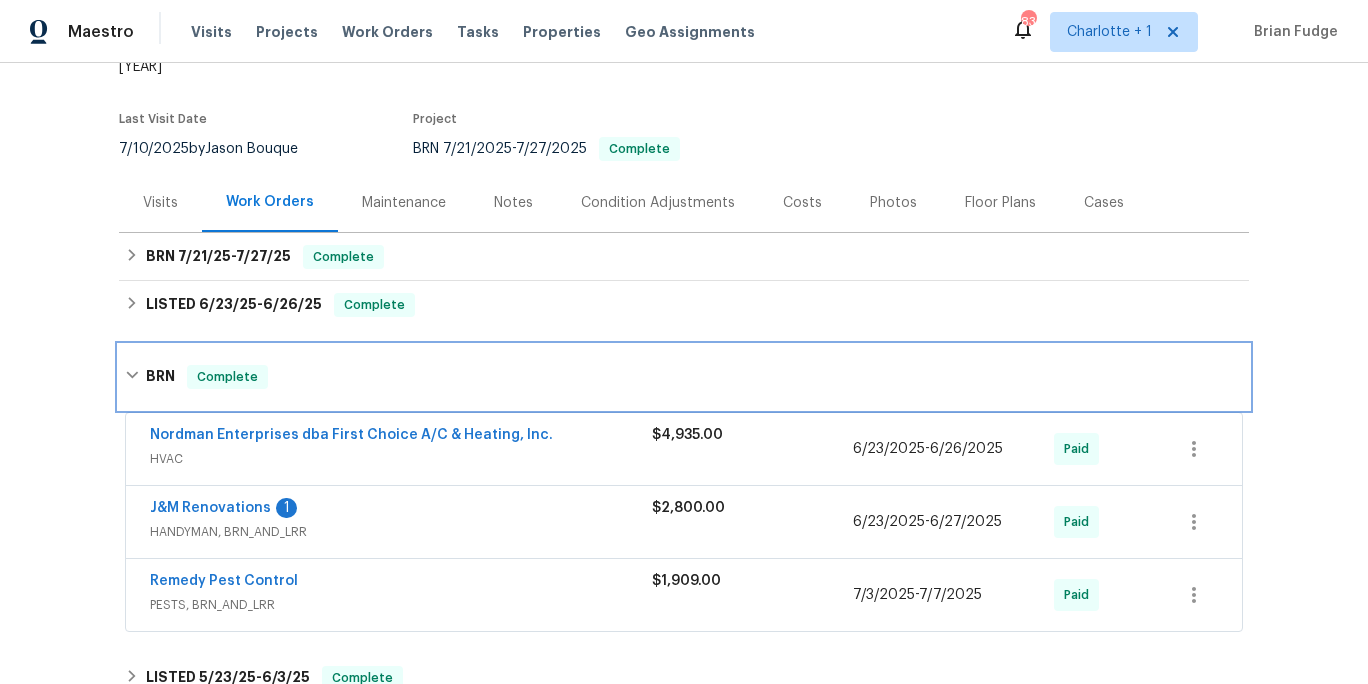 scroll, scrollTop: 174, scrollLeft: 0, axis: vertical 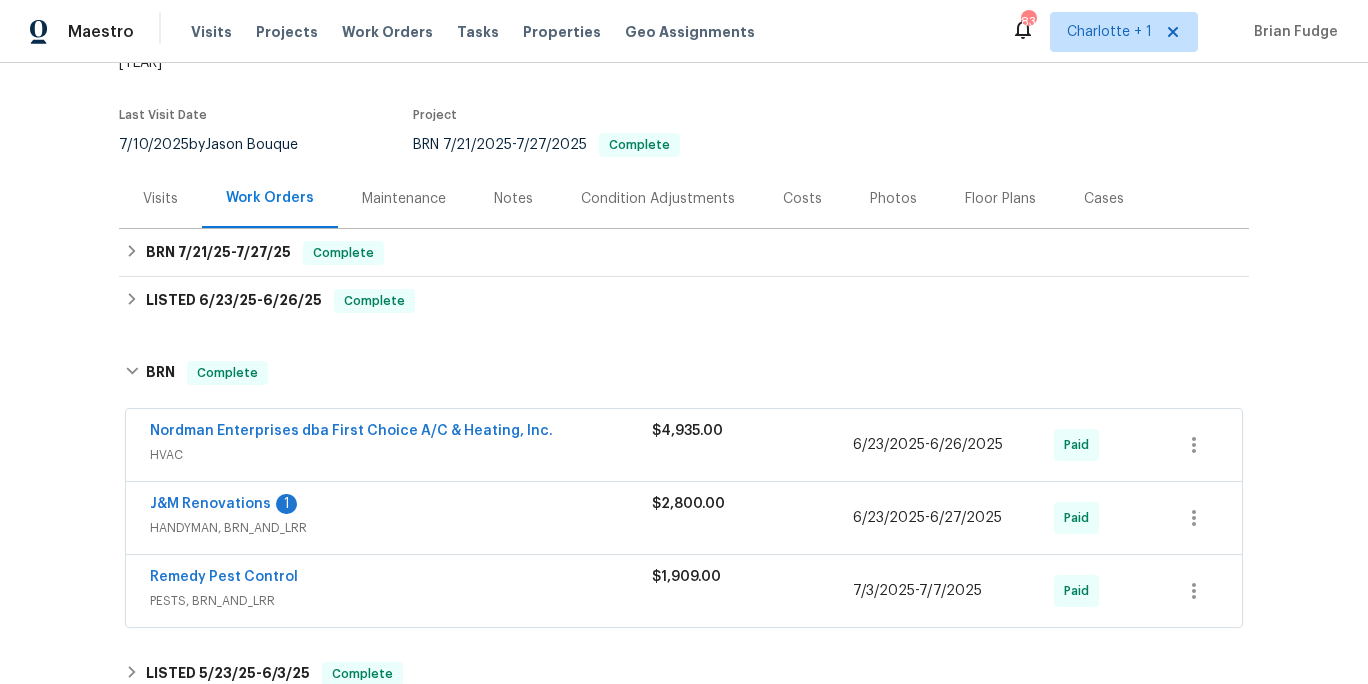 click on "HVAC" at bounding box center [401, 455] 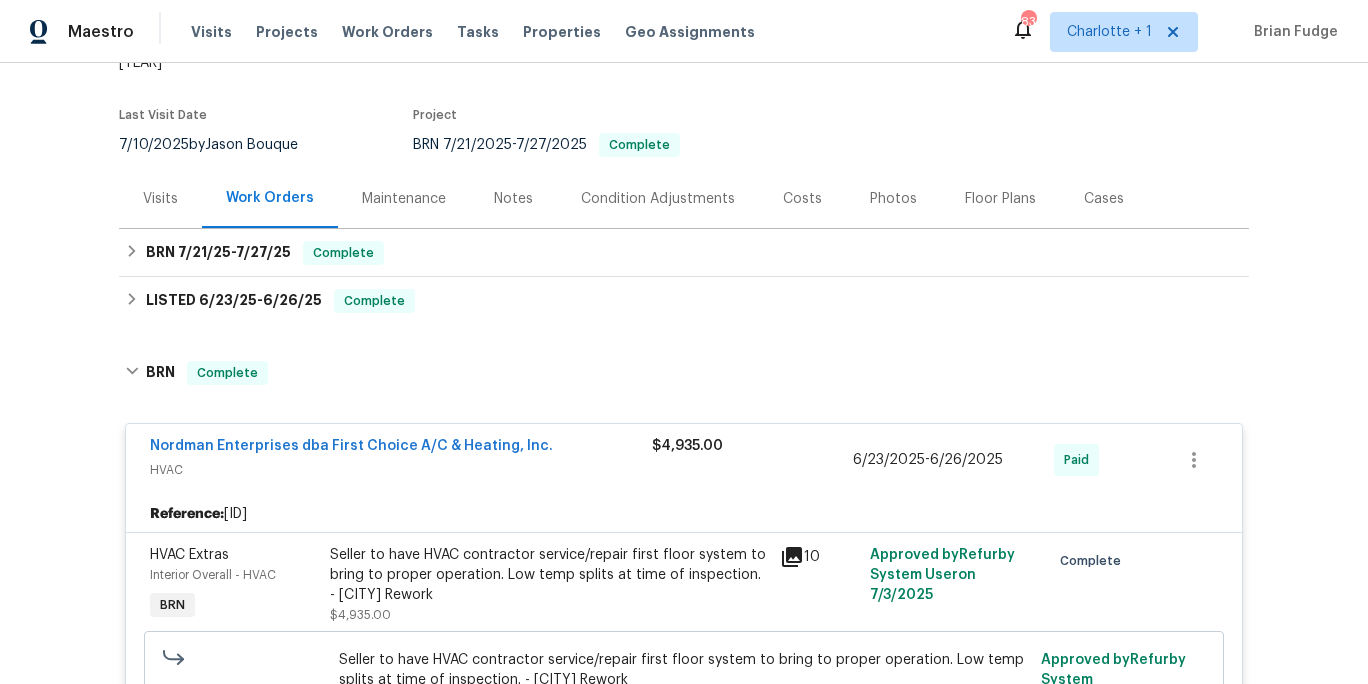 click on "Nordman Enterprises dba First Choice A/C & Heating, Inc. HVAC" at bounding box center (401, 460) 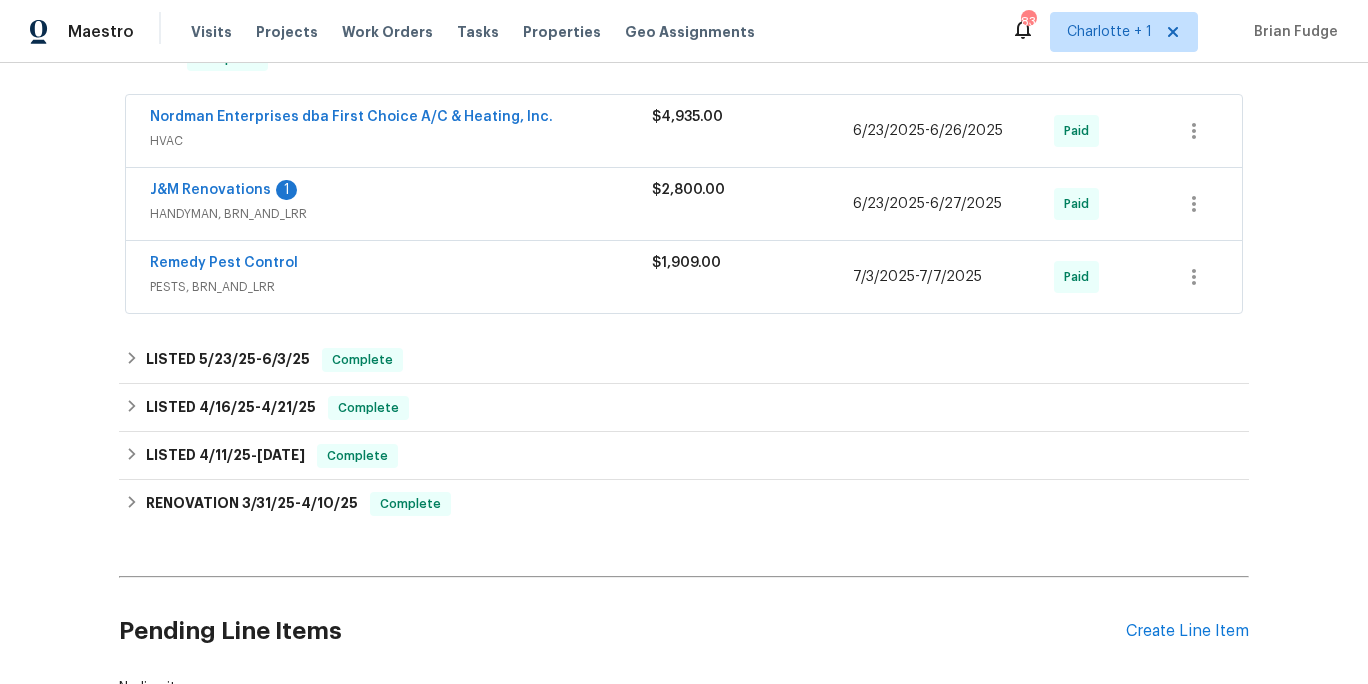scroll, scrollTop: 489, scrollLeft: 0, axis: vertical 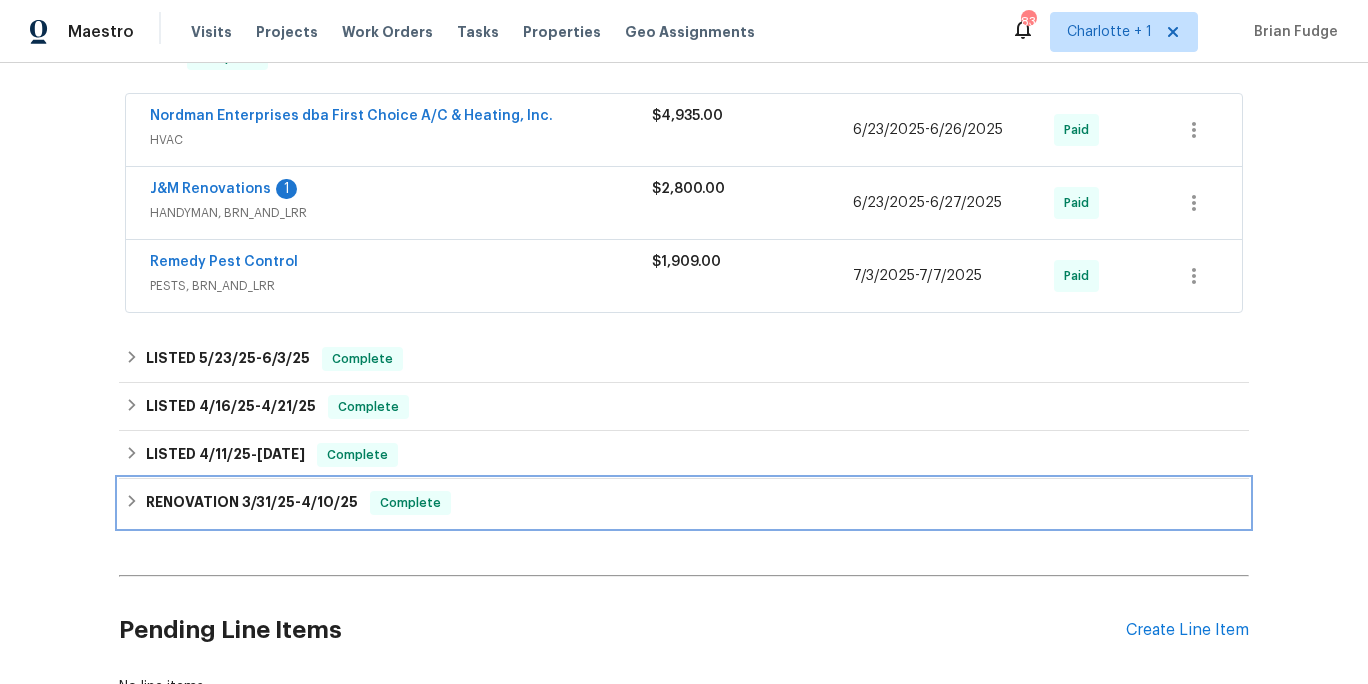 click on "RENOVATION   3/31/25  -  4/10/25 Complete" at bounding box center (684, 503) 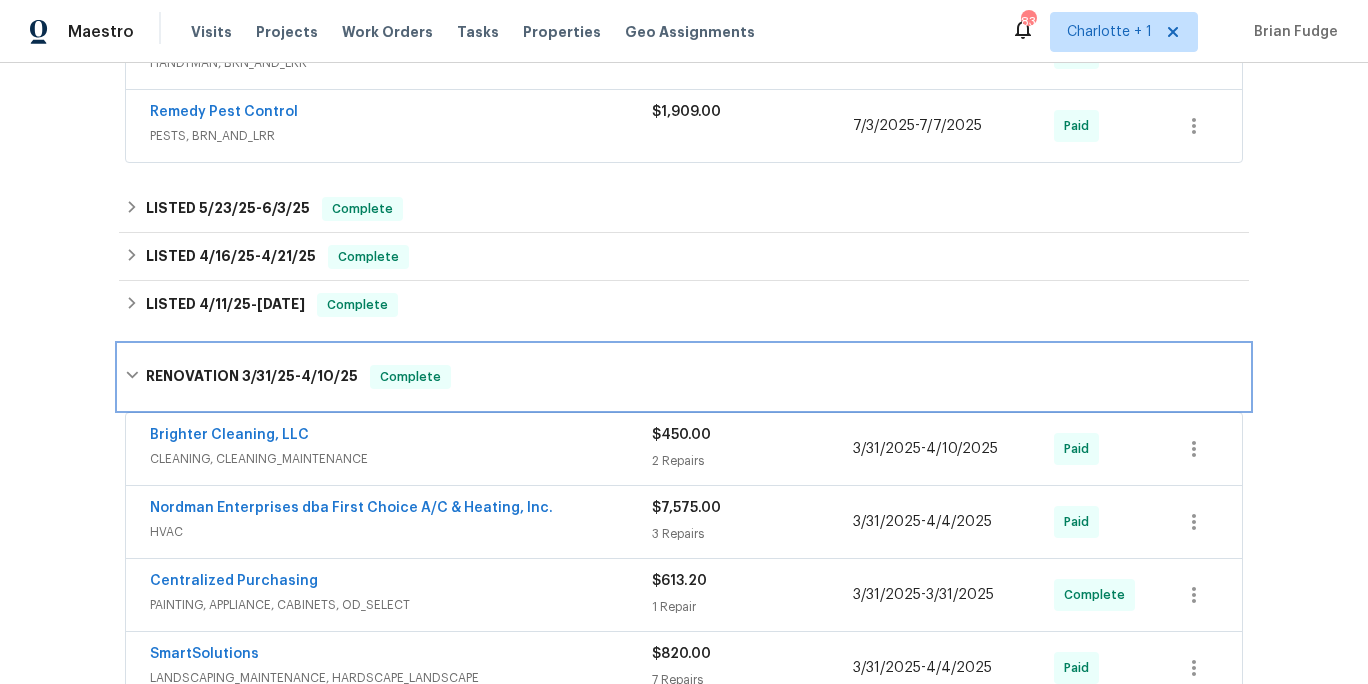 scroll, scrollTop: 726, scrollLeft: 0, axis: vertical 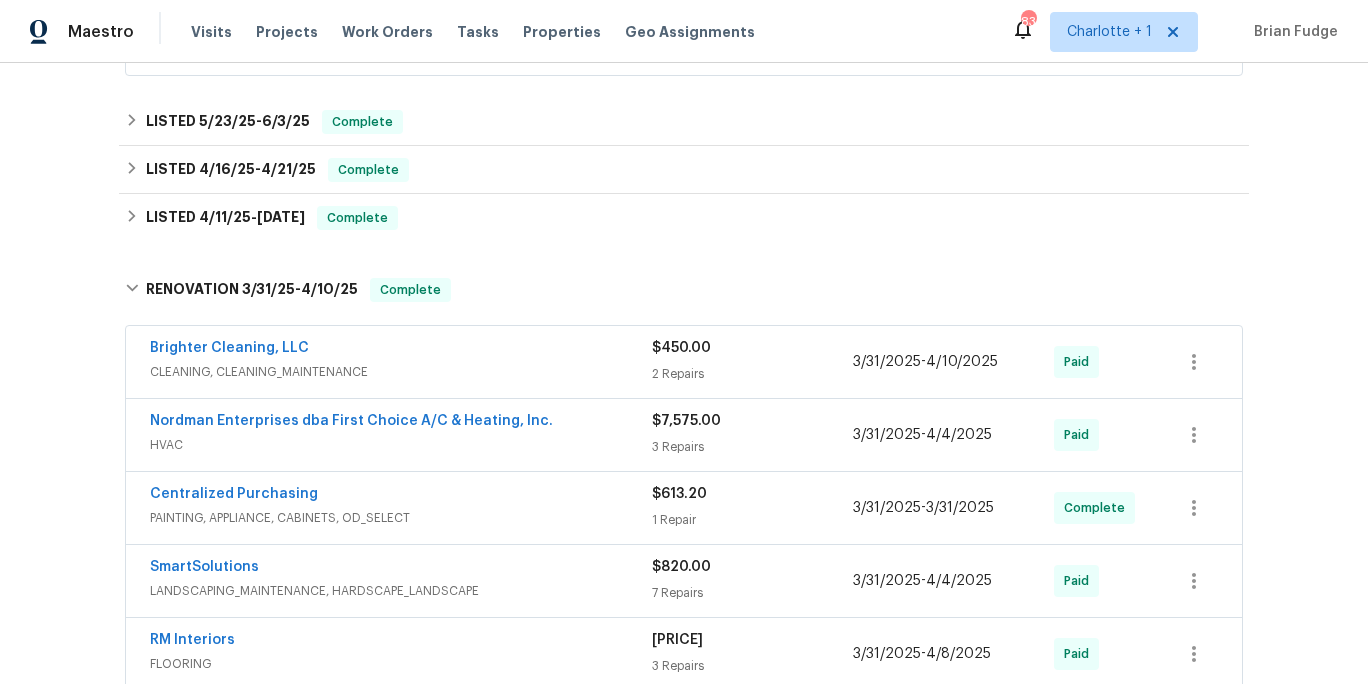 click on "HVAC" at bounding box center (401, 445) 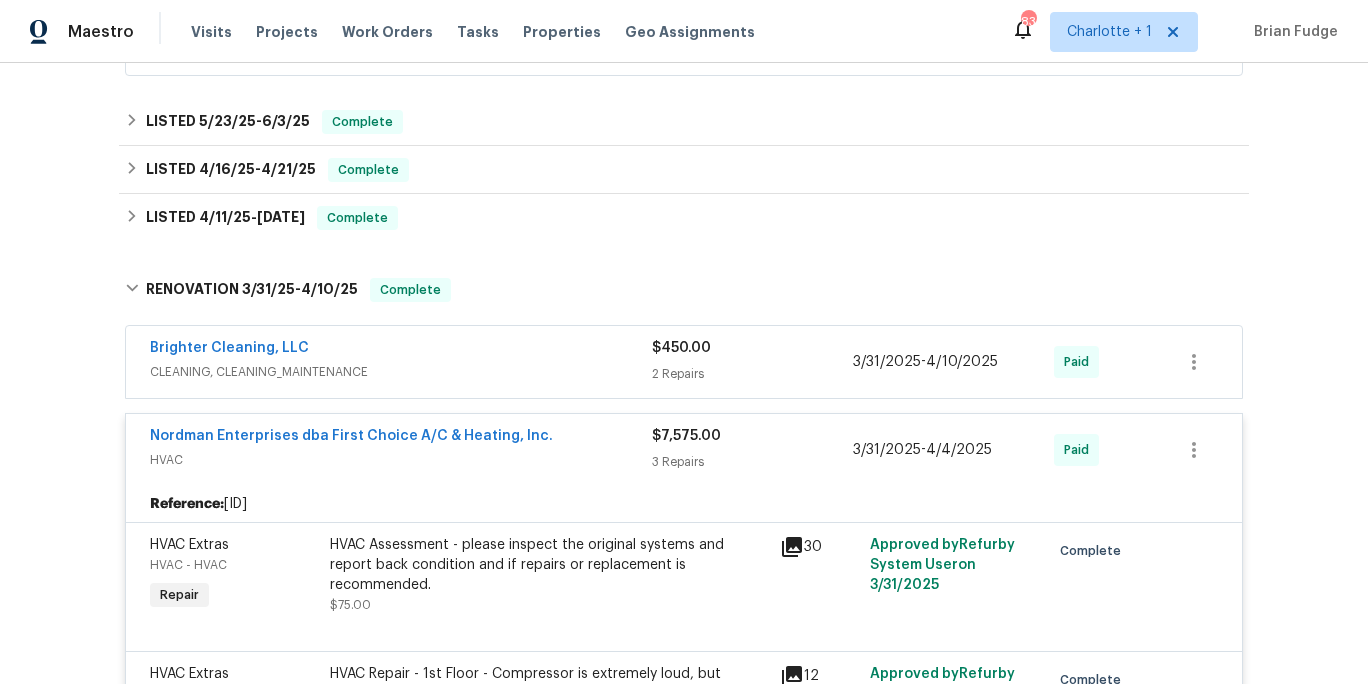 click on "HVAC" at bounding box center (401, 460) 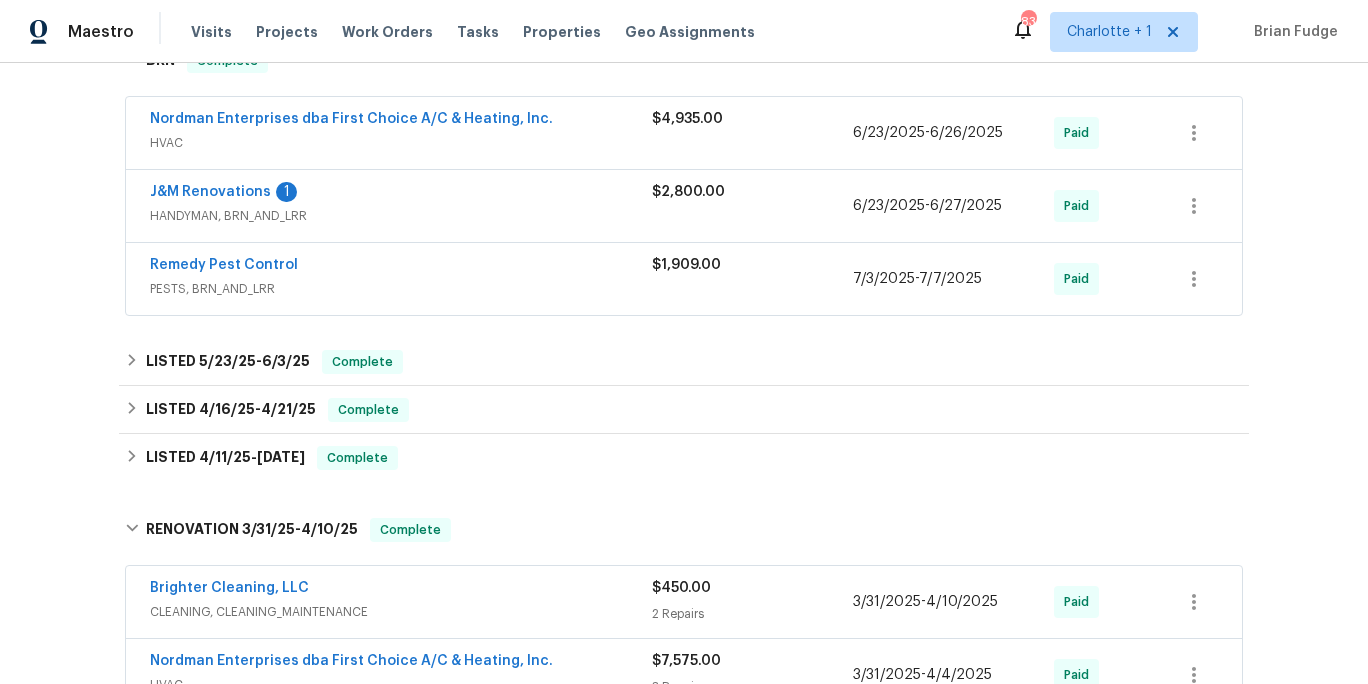 scroll, scrollTop: 188, scrollLeft: 0, axis: vertical 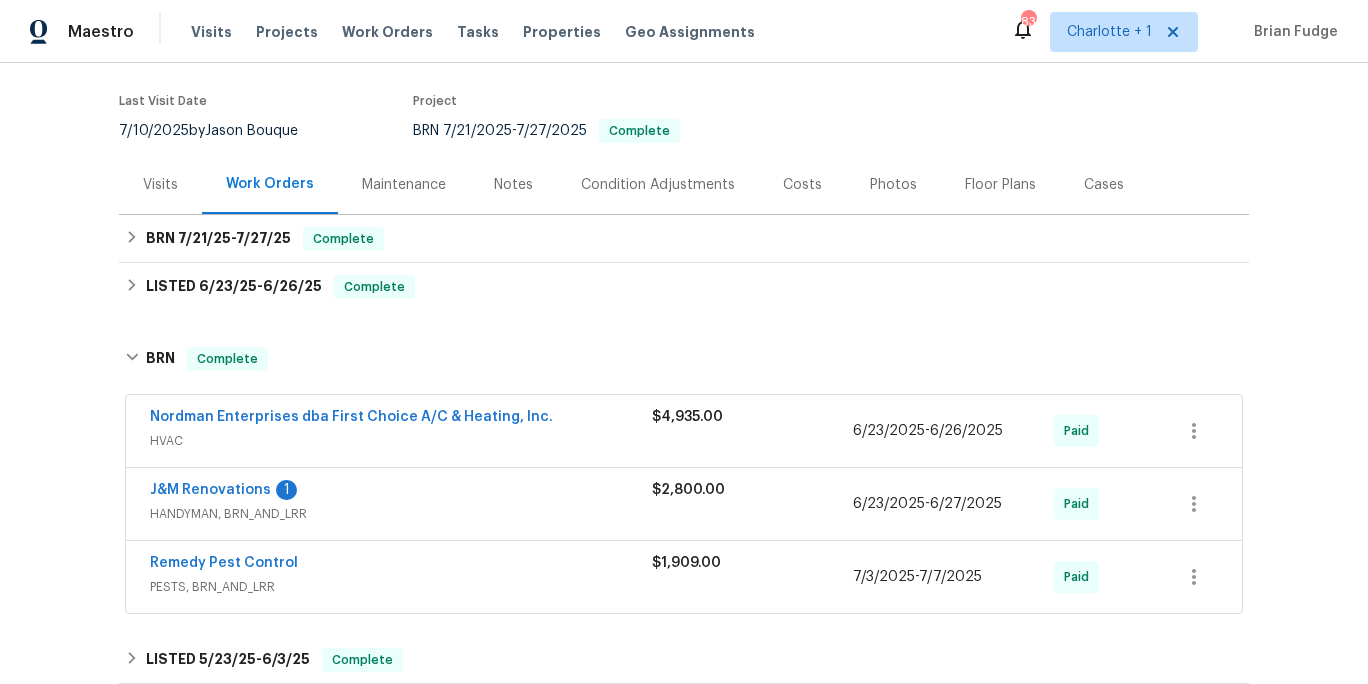 click on "Costs" at bounding box center (802, 184) 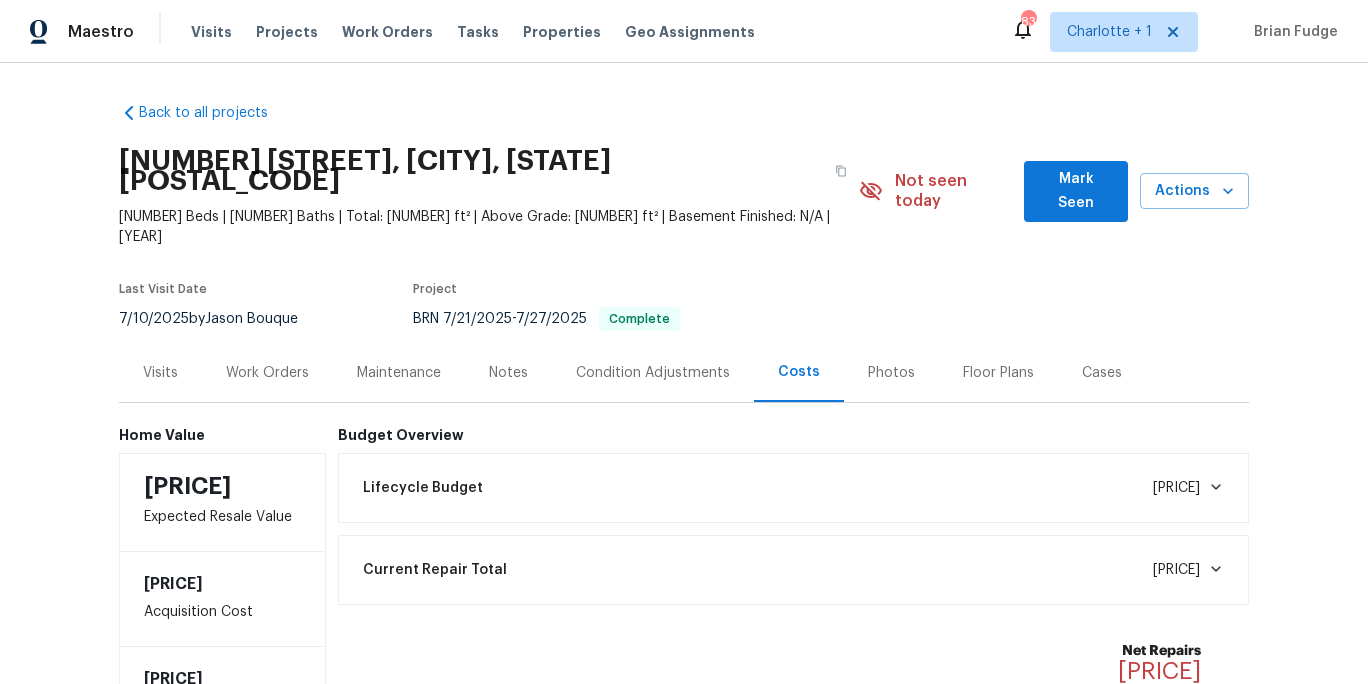 scroll, scrollTop: 1, scrollLeft: 0, axis: vertical 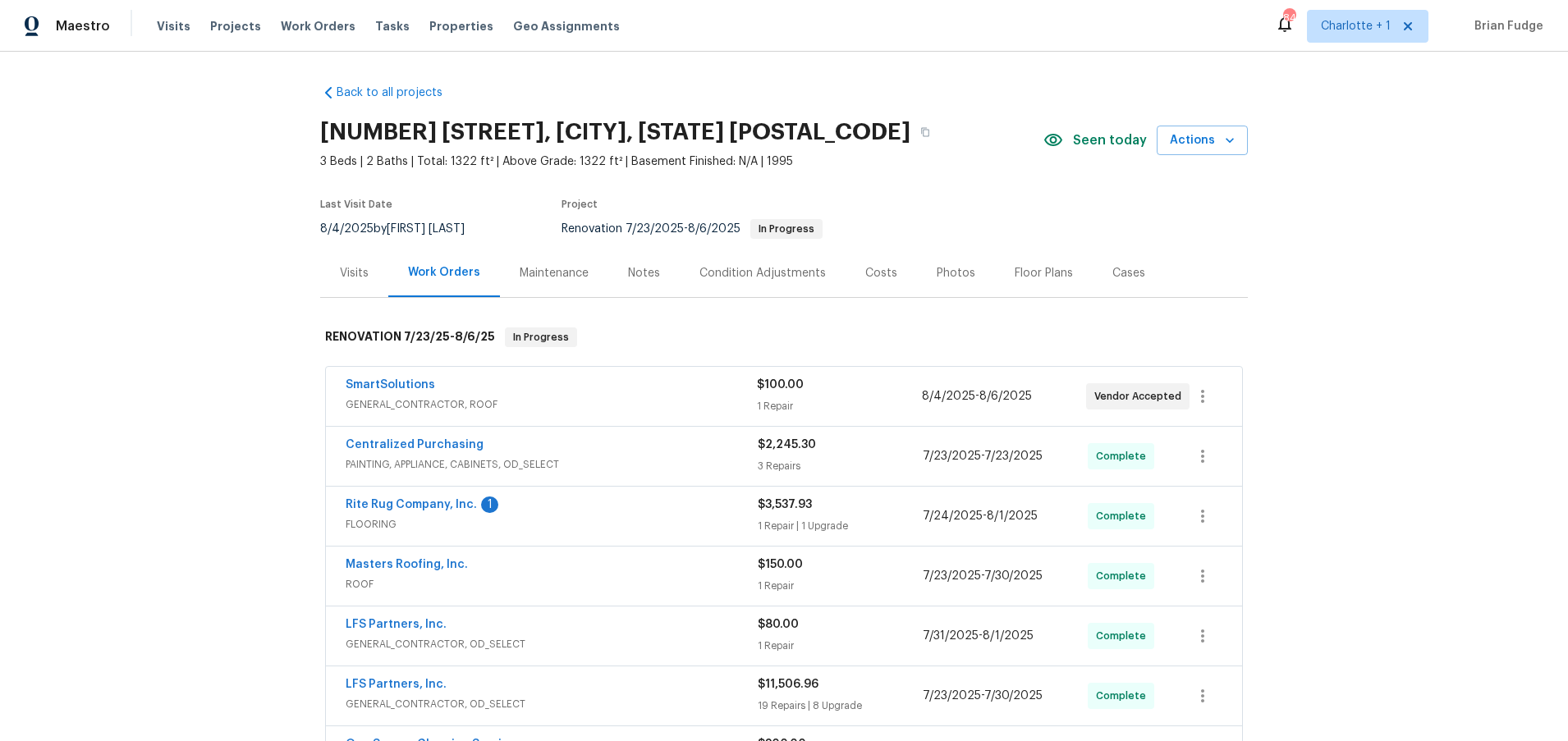 click on "Costs" at bounding box center [881, 273] 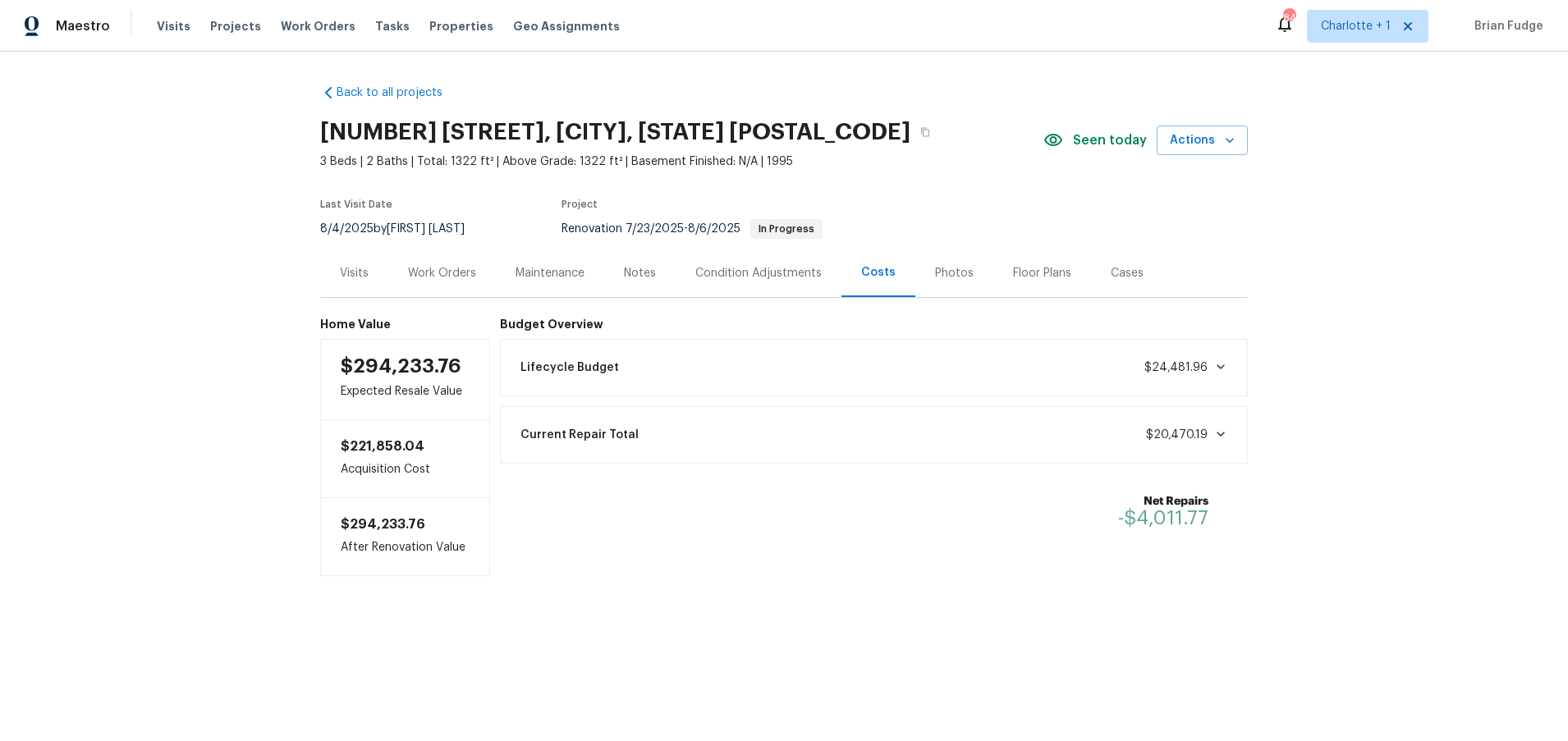 click on "Photos" at bounding box center (954, 272) 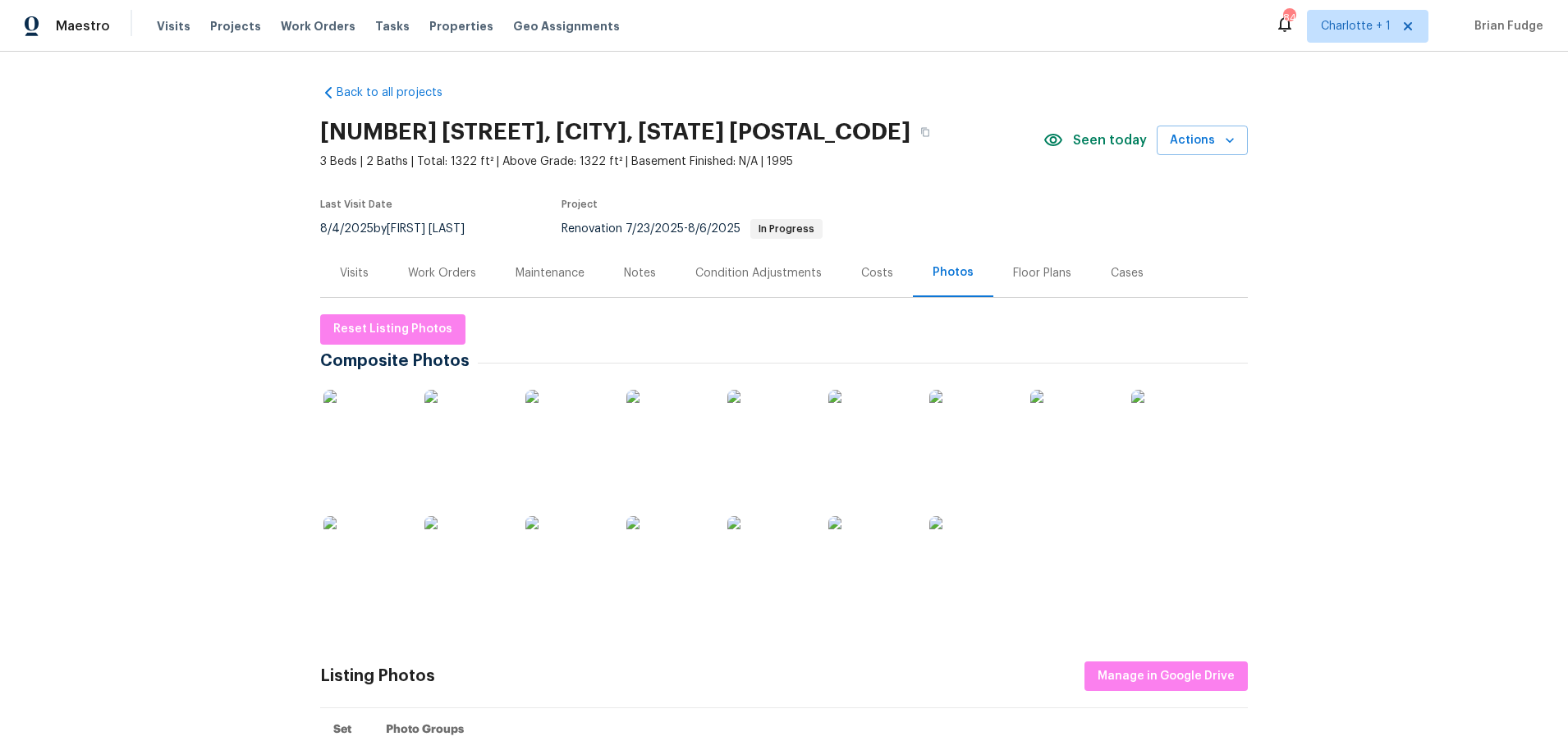 click at bounding box center (364, 431) 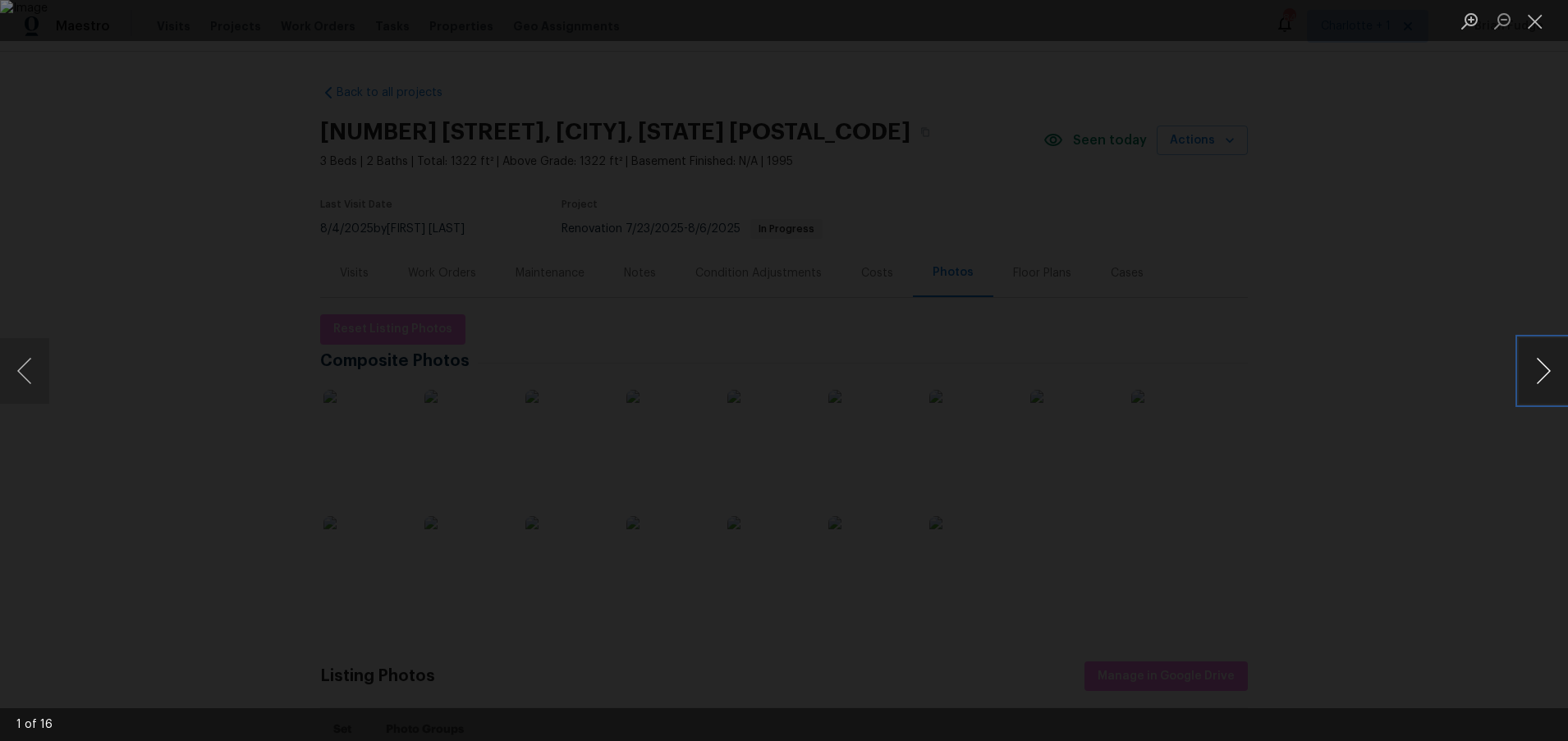 click at bounding box center [1543, 371] 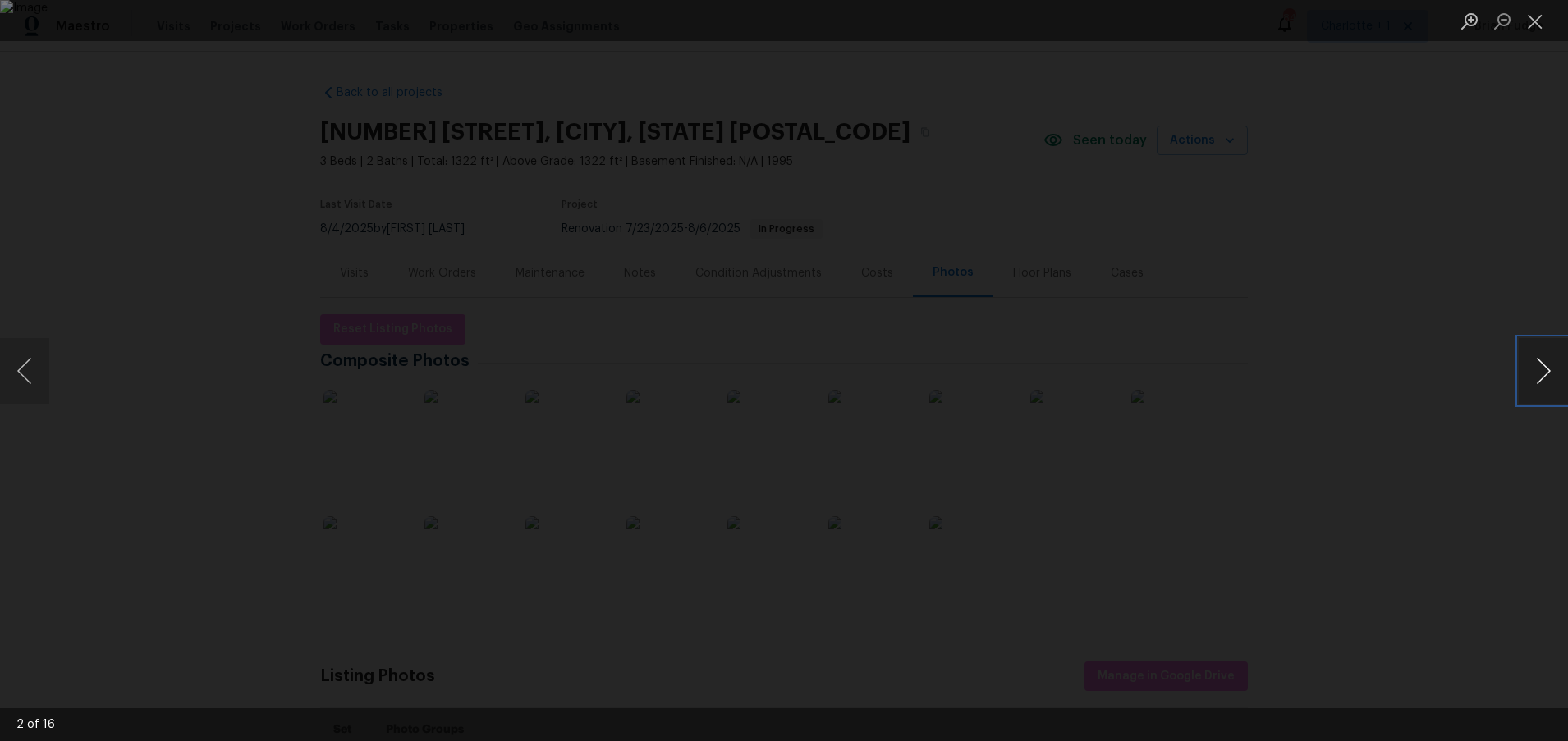 click at bounding box center (1543, 371) 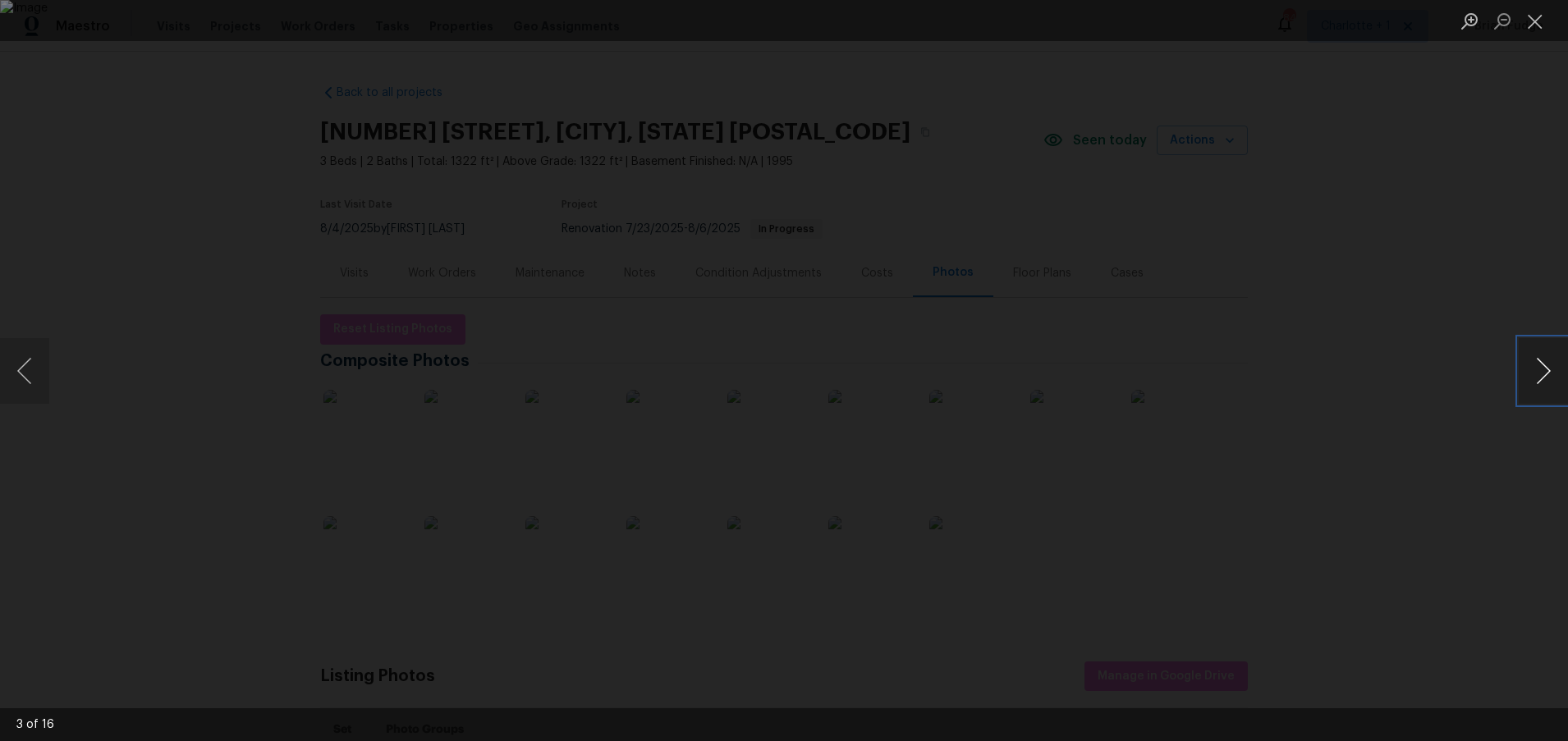 click at bounding box center (1543, 371) 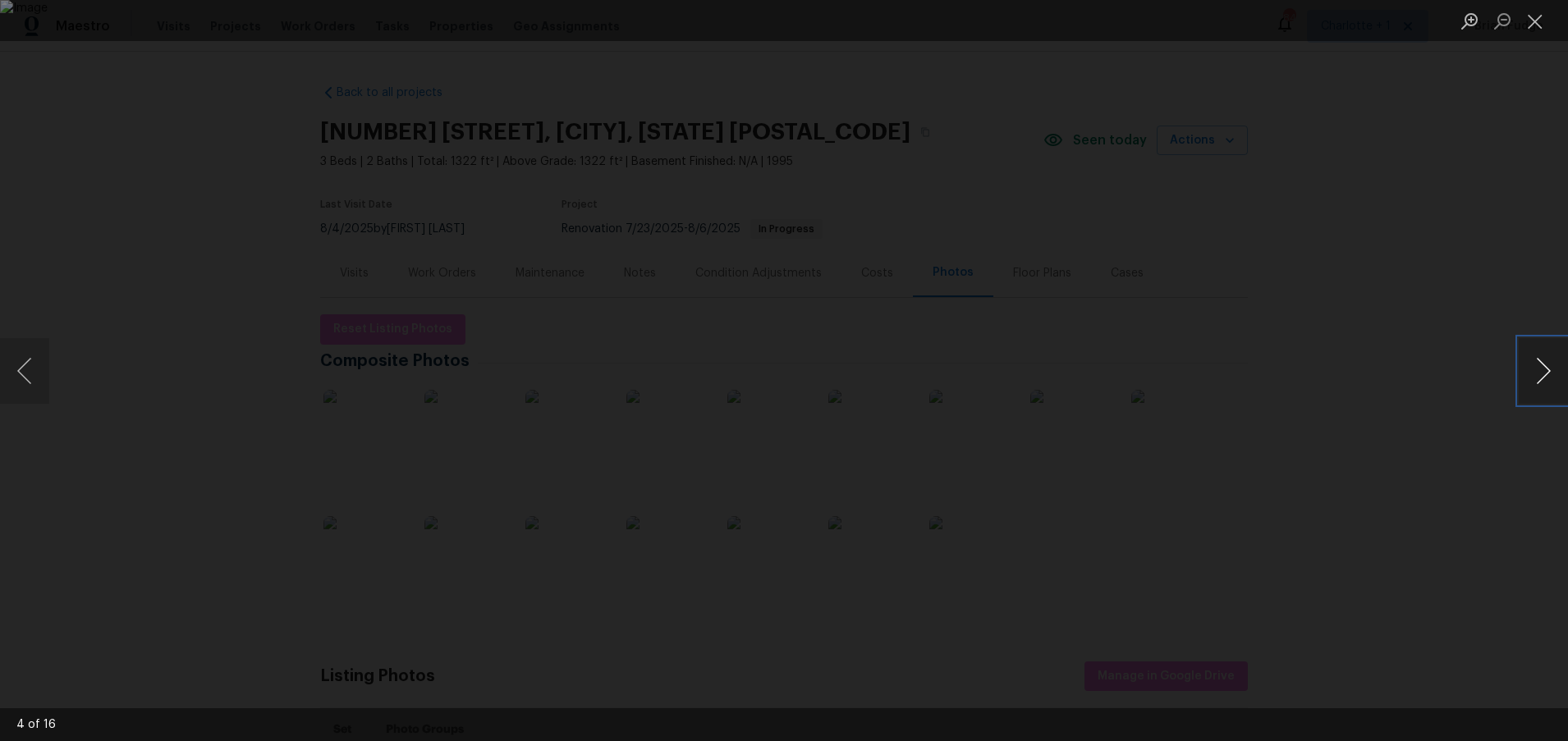 click at bounding box center [1543, 371] 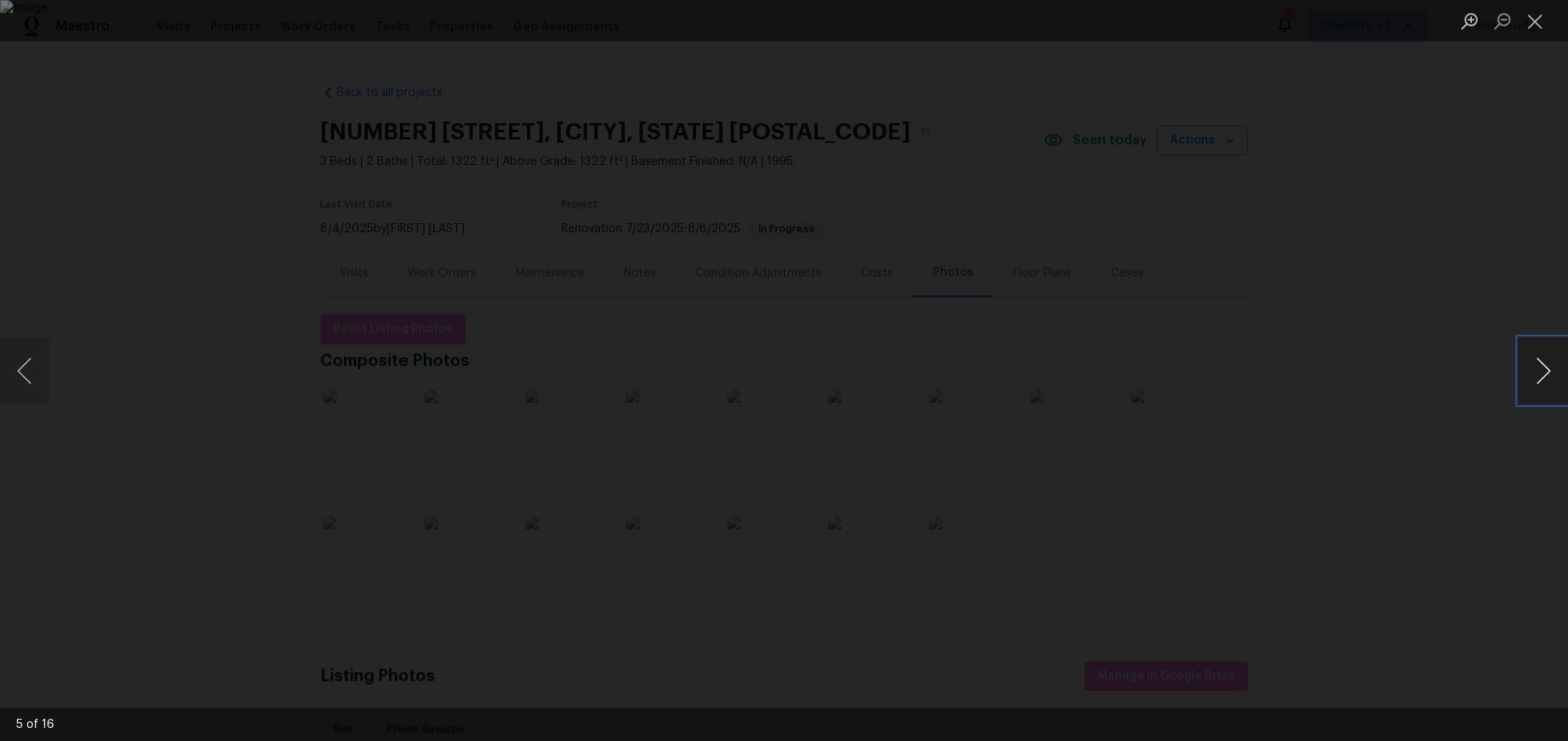 click at bounding box center [1543, 371] 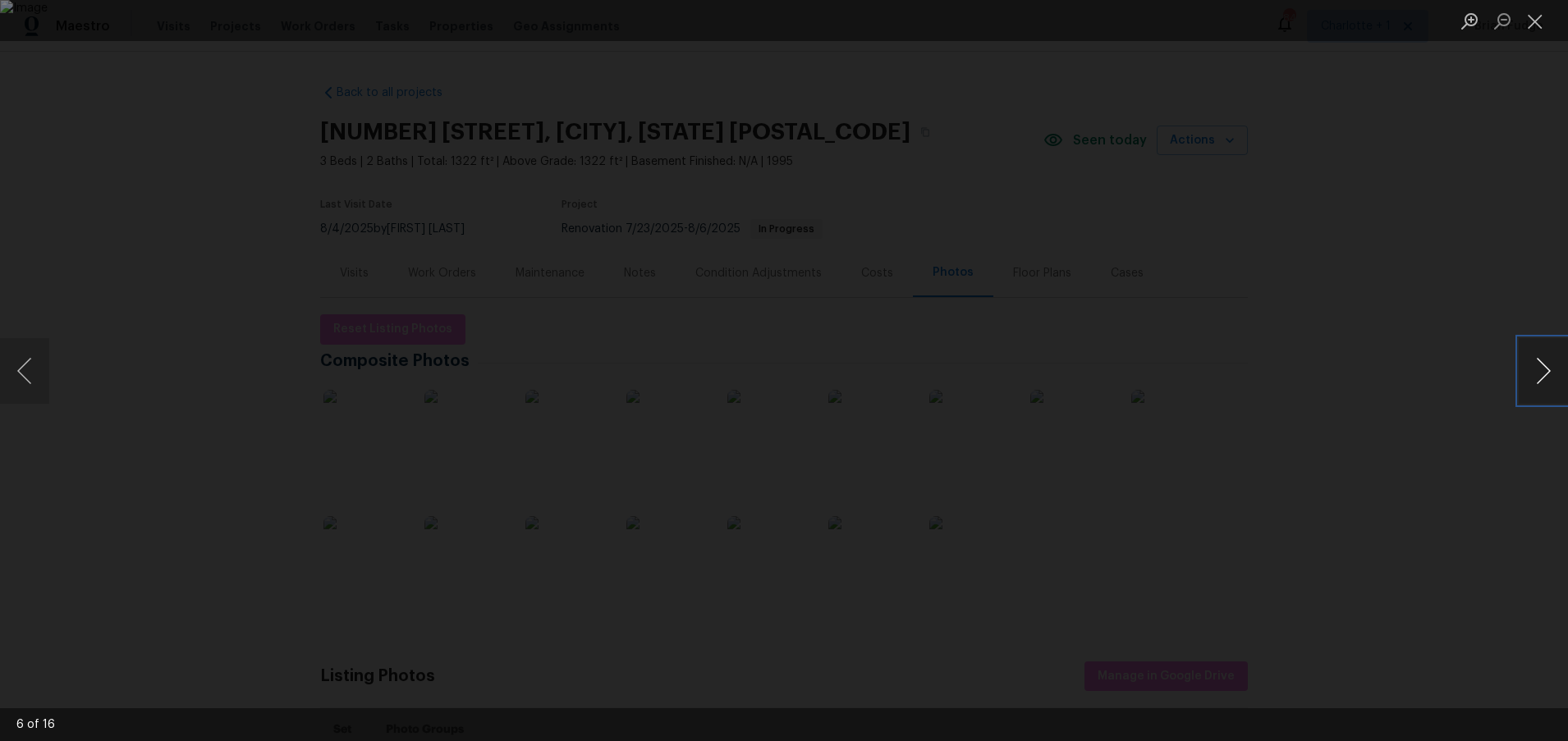click at bounding box center (1543, 371) 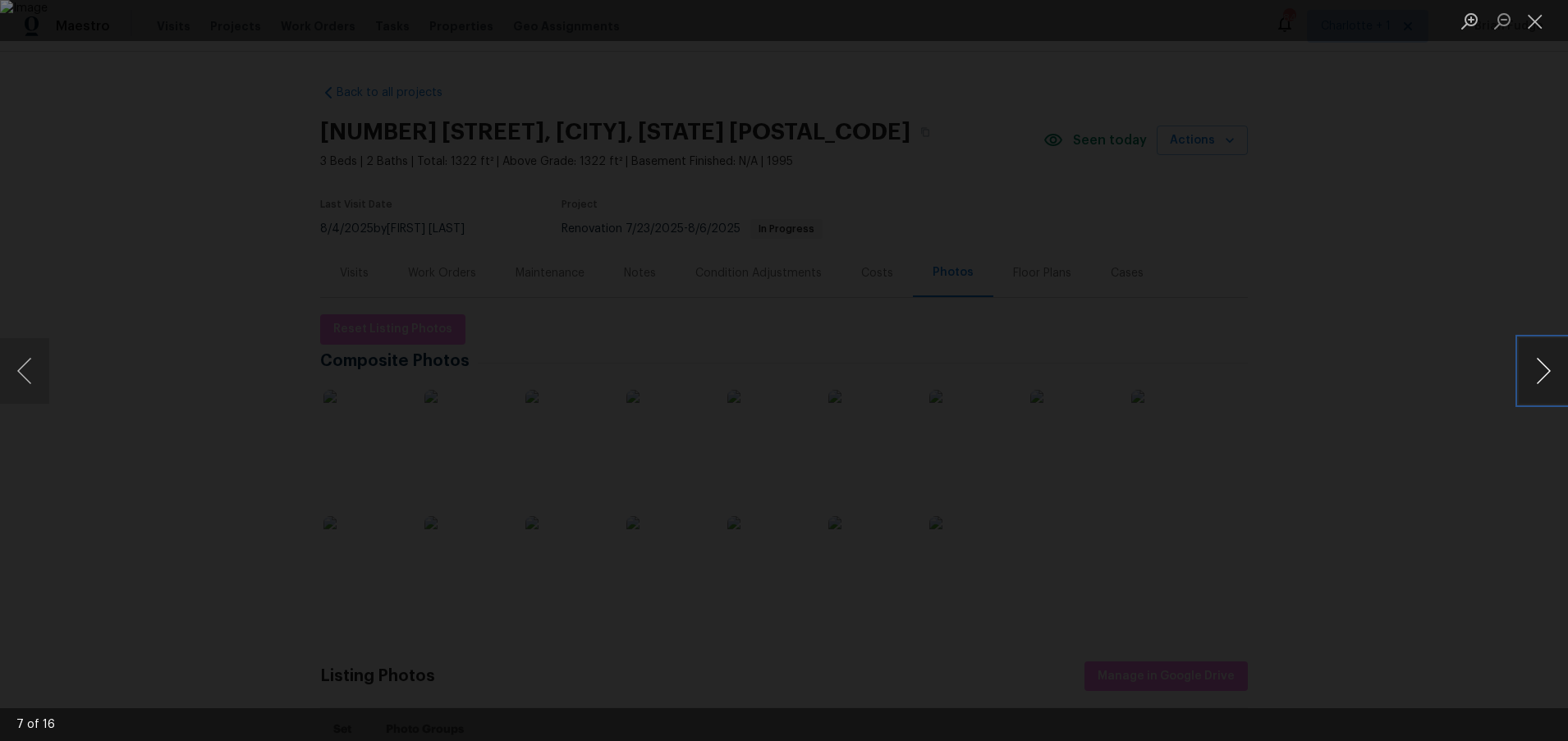 click at bounding box center (1543, 371) 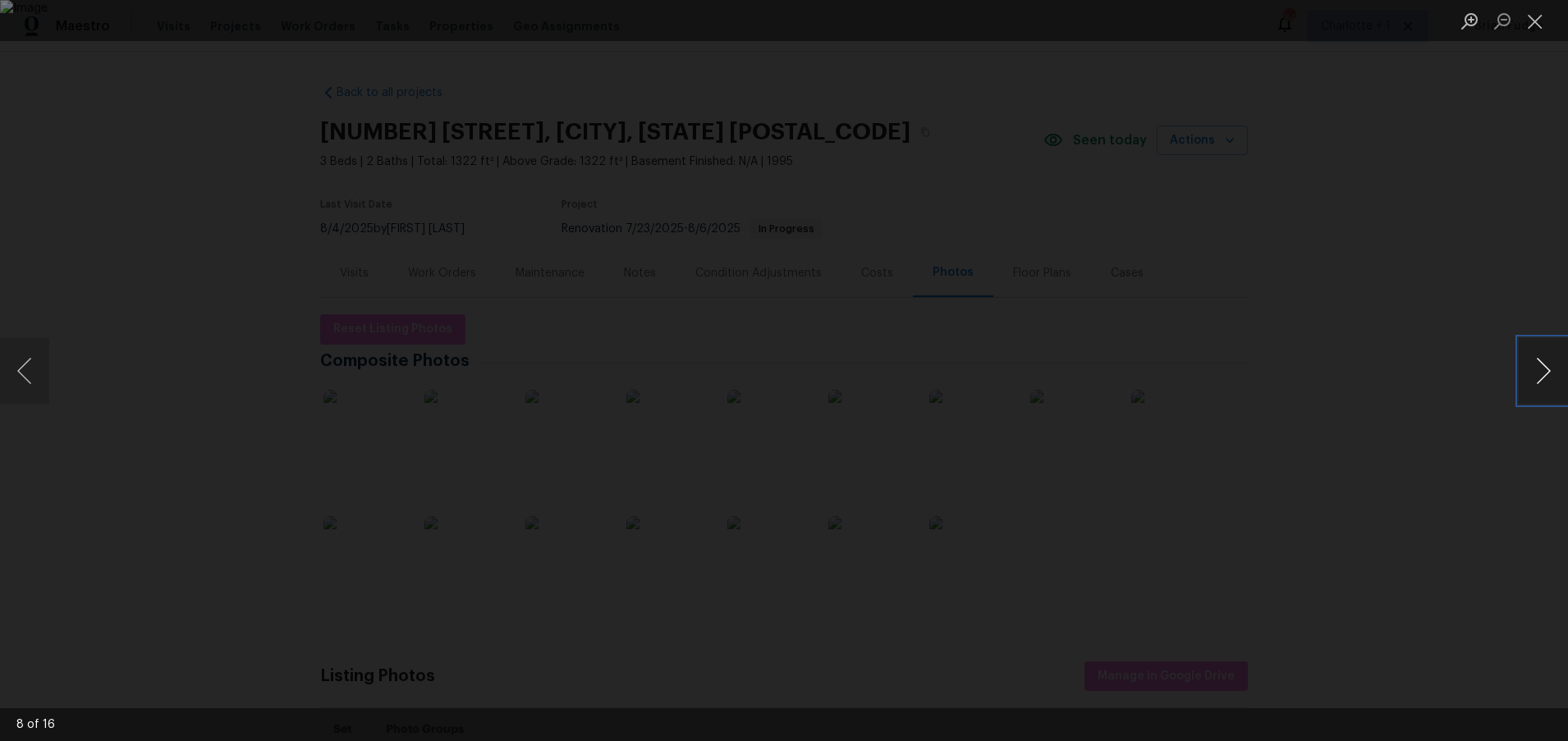 click at bounding box center [1543, 371] 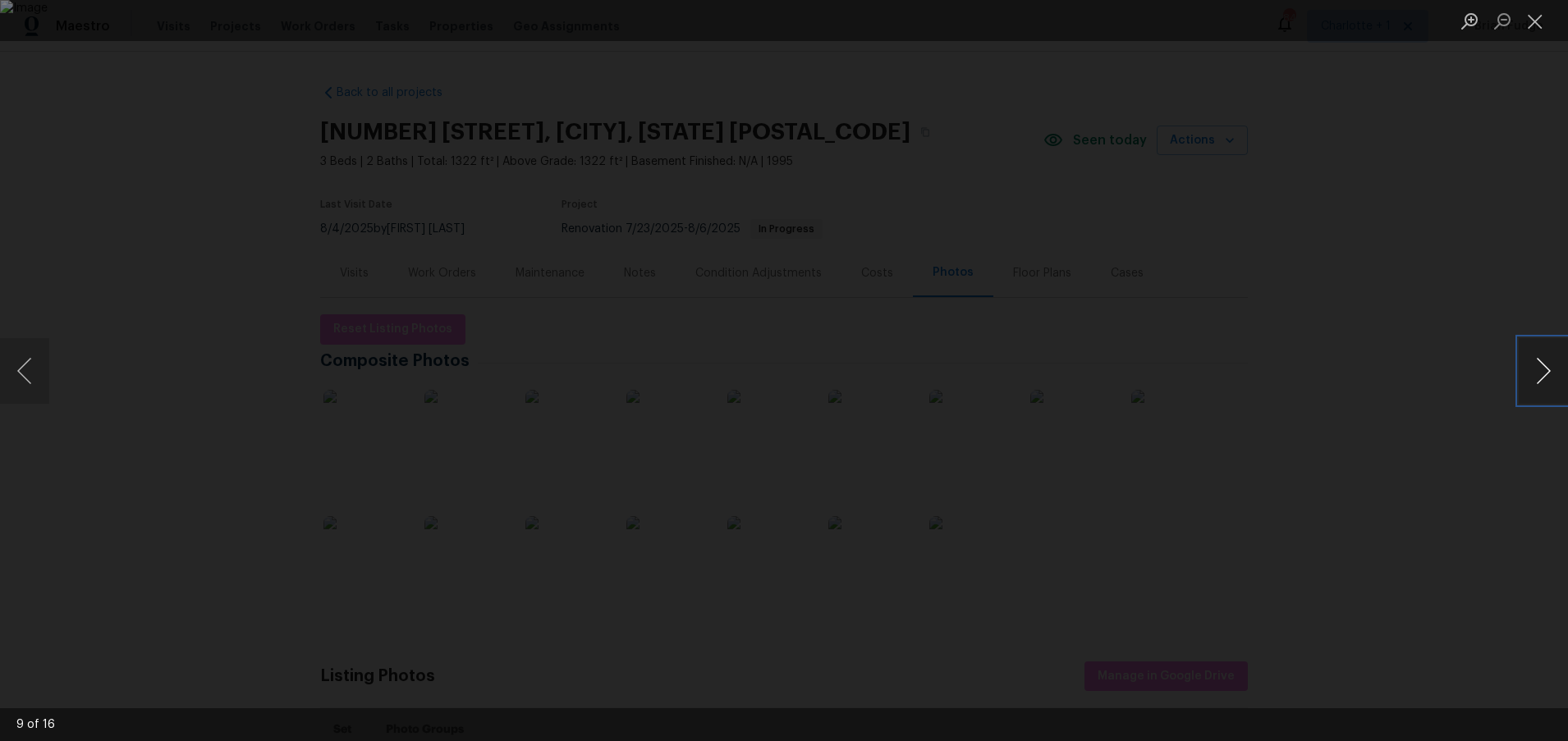 click at bounding box center (1543, 371) 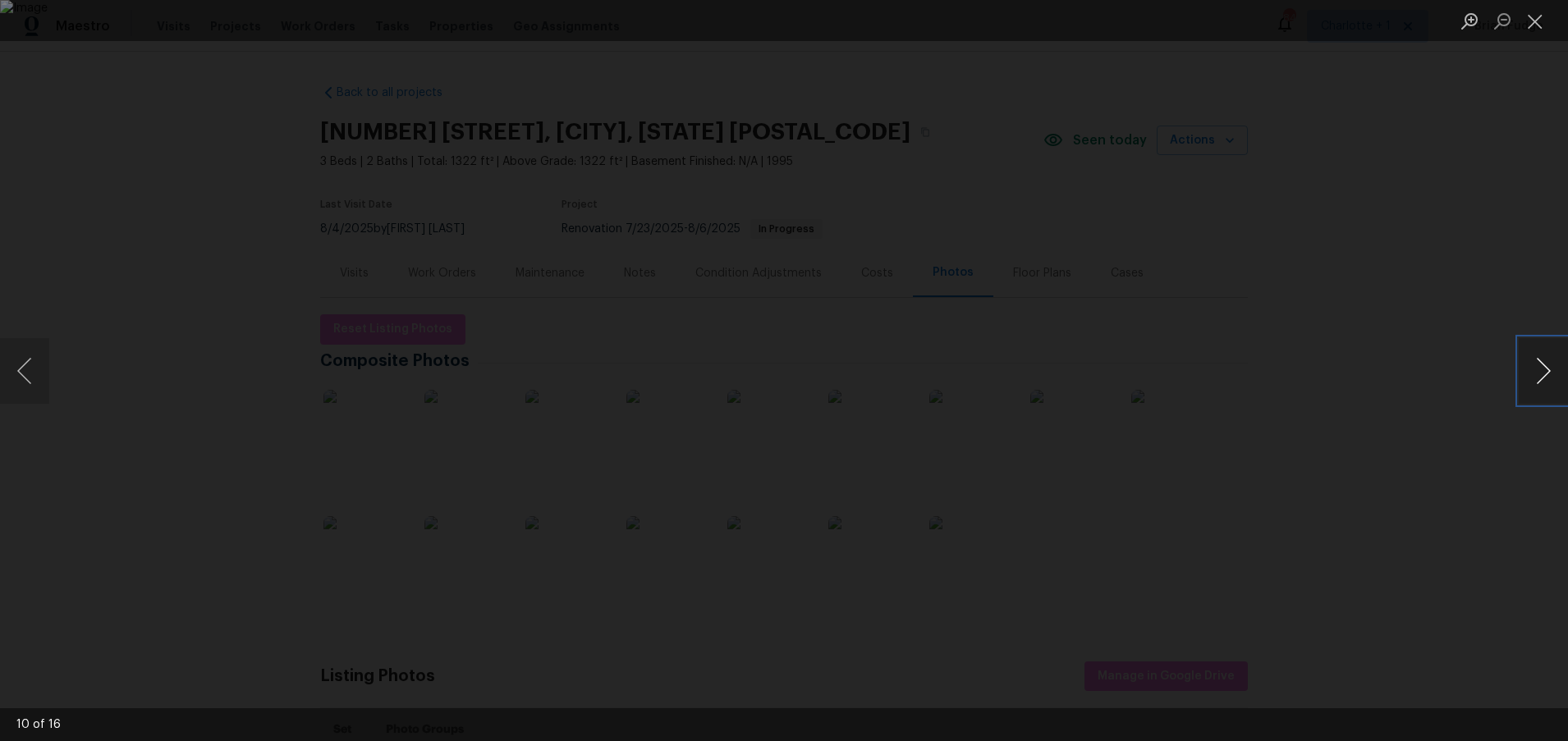 click at bounding box center (1543, 371) 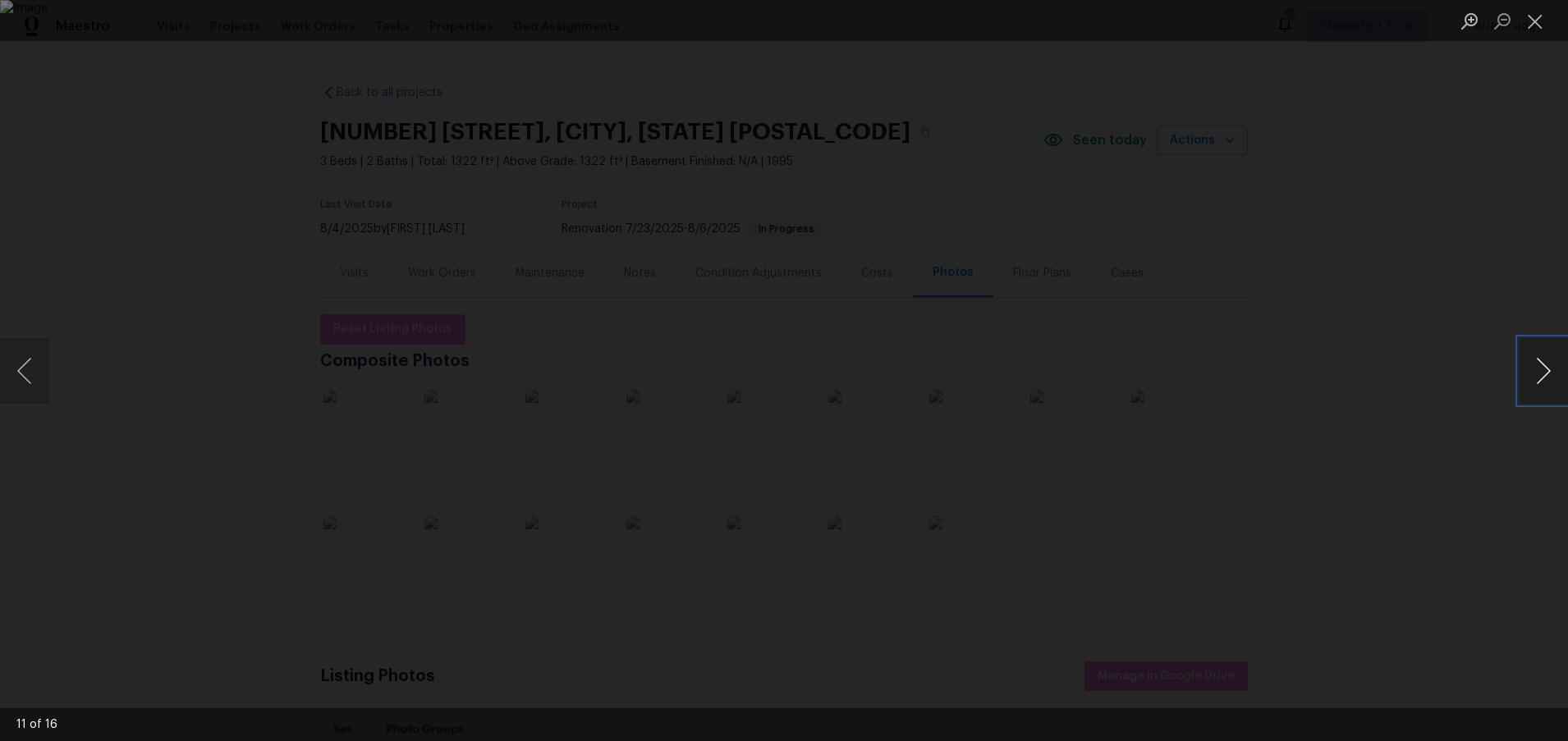 click at bounding box center [1543, 371] 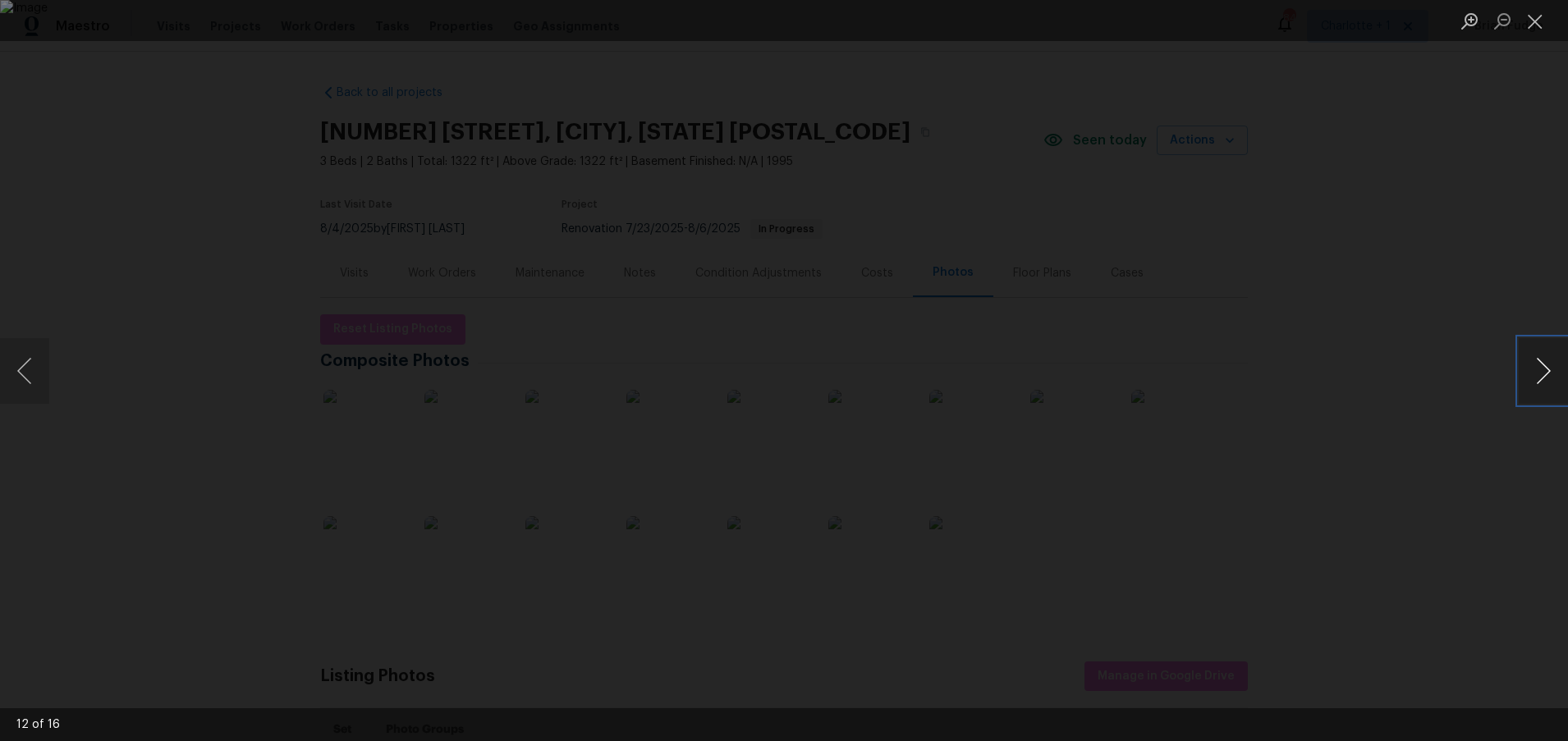 click at bounding box center (1543, 371) 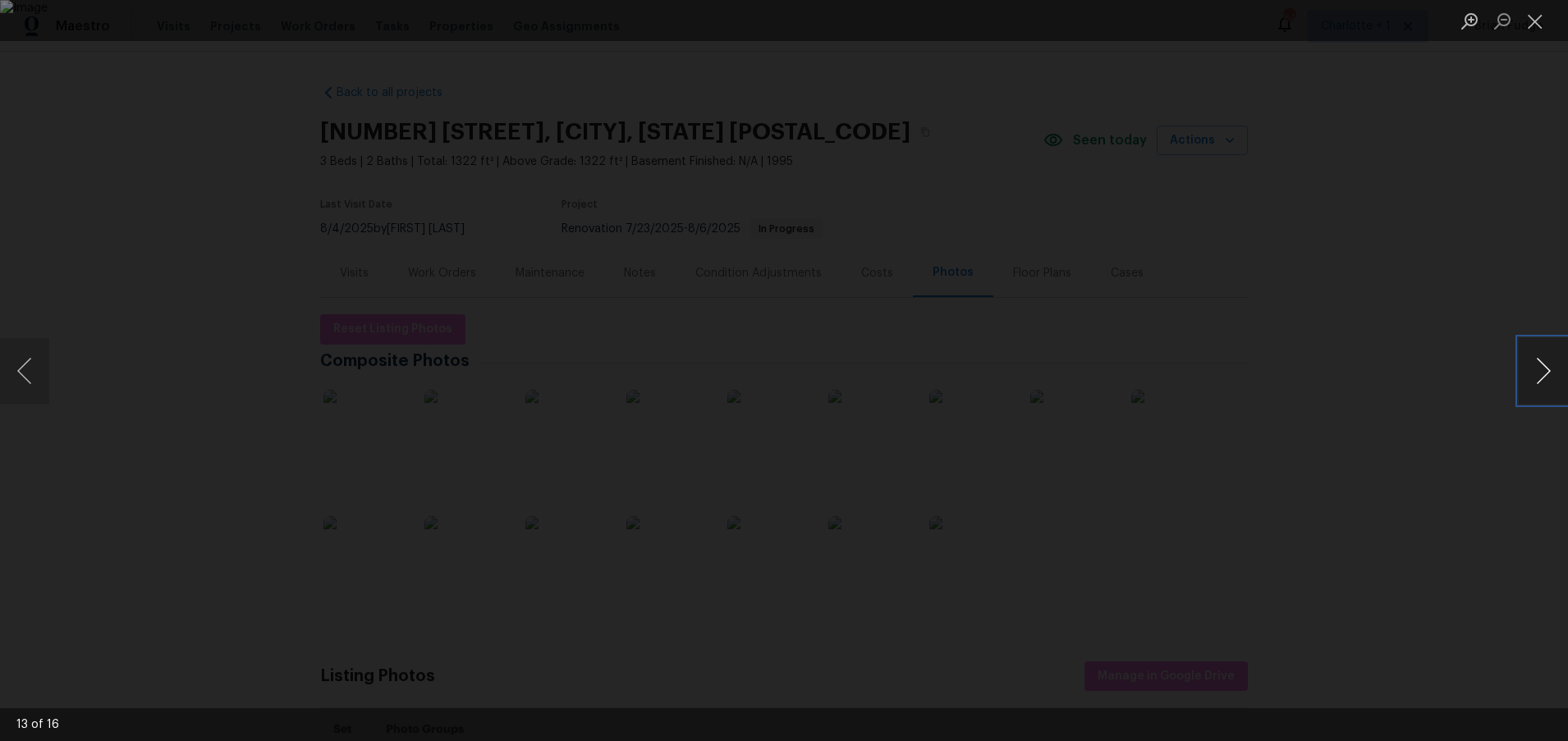 click at bounding box center [1543, 371] 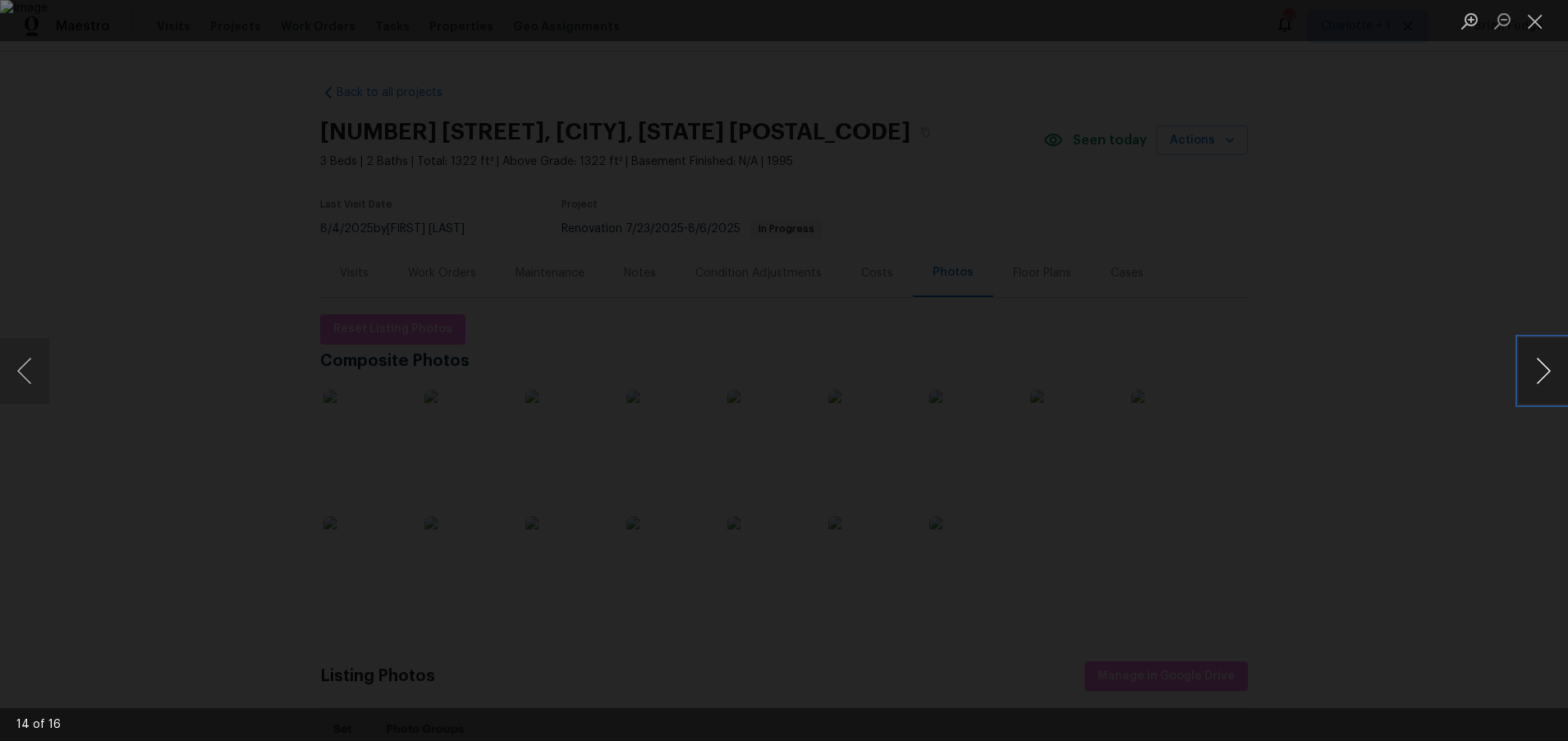 click at bounding box center (1543, 371) 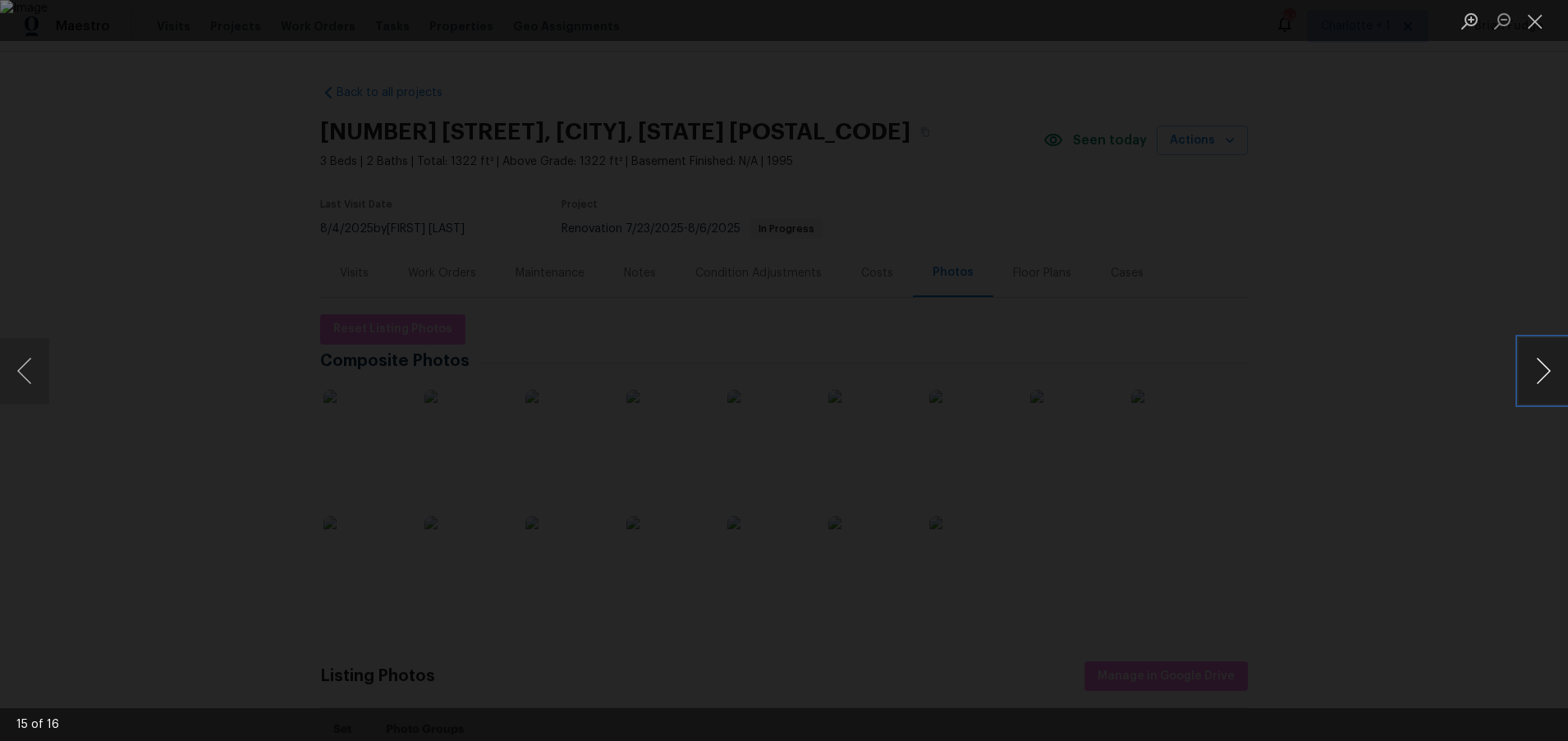 click at bounding box center (1543, 371) 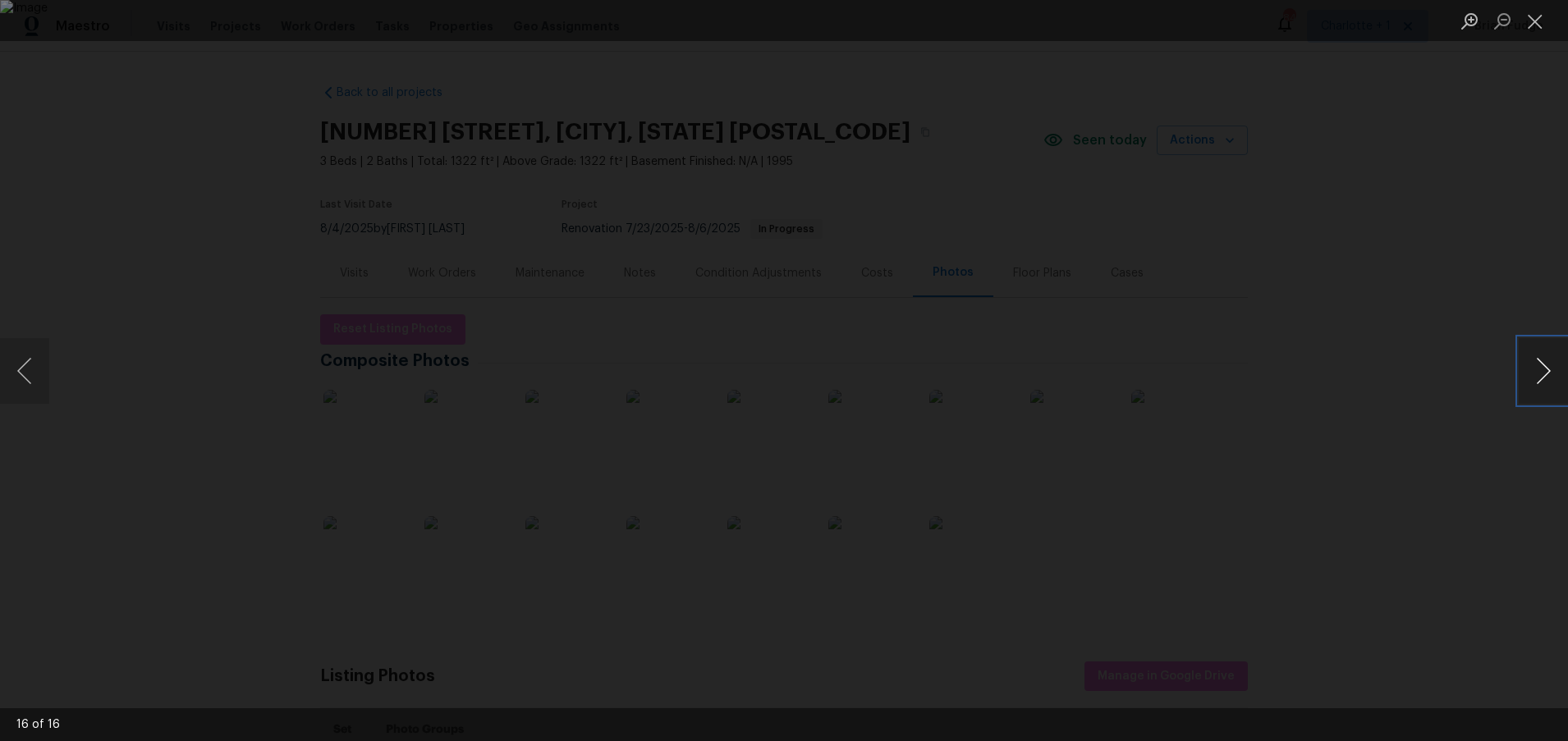 click at bounding box center [1543, 371] 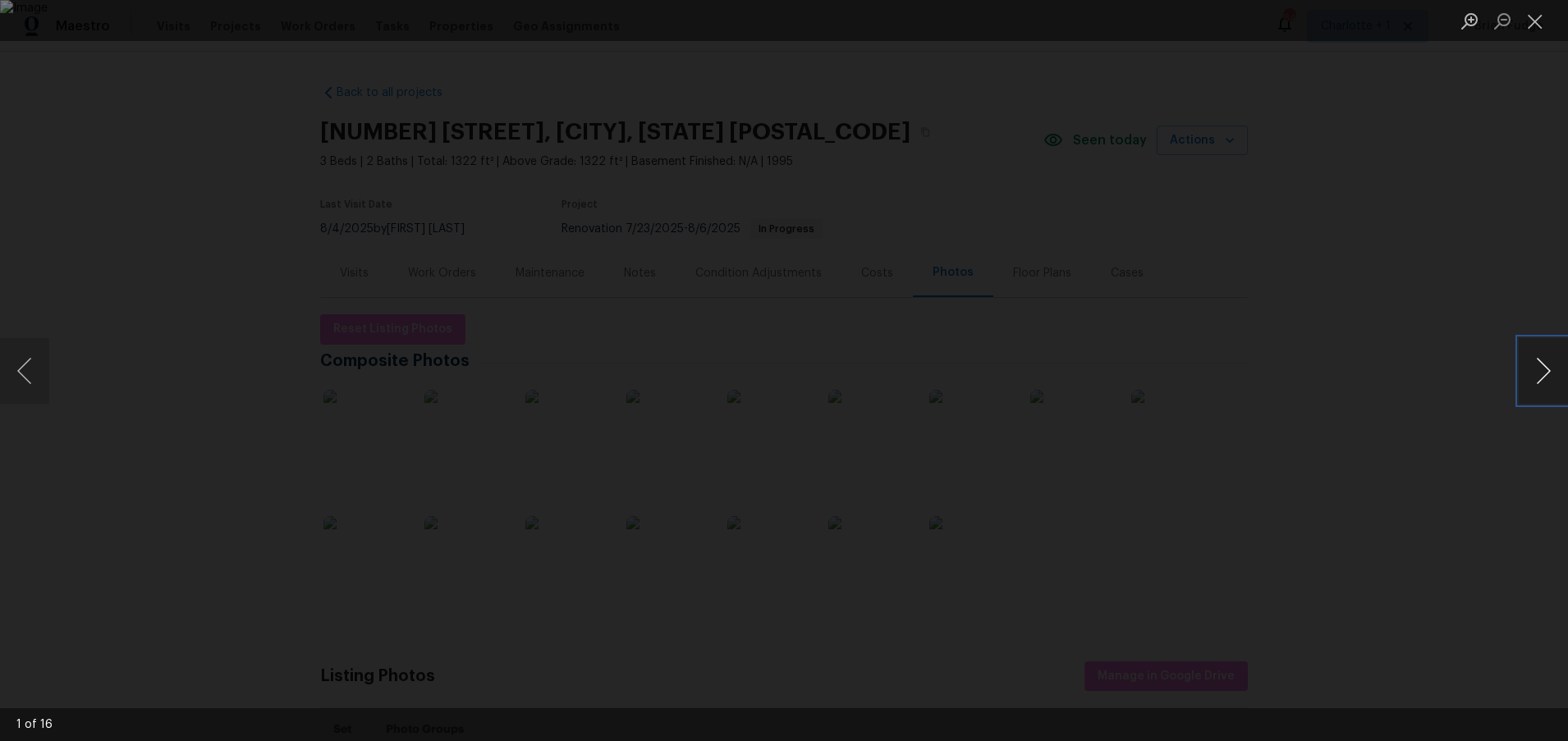 click at bounding box center [1543, 371] 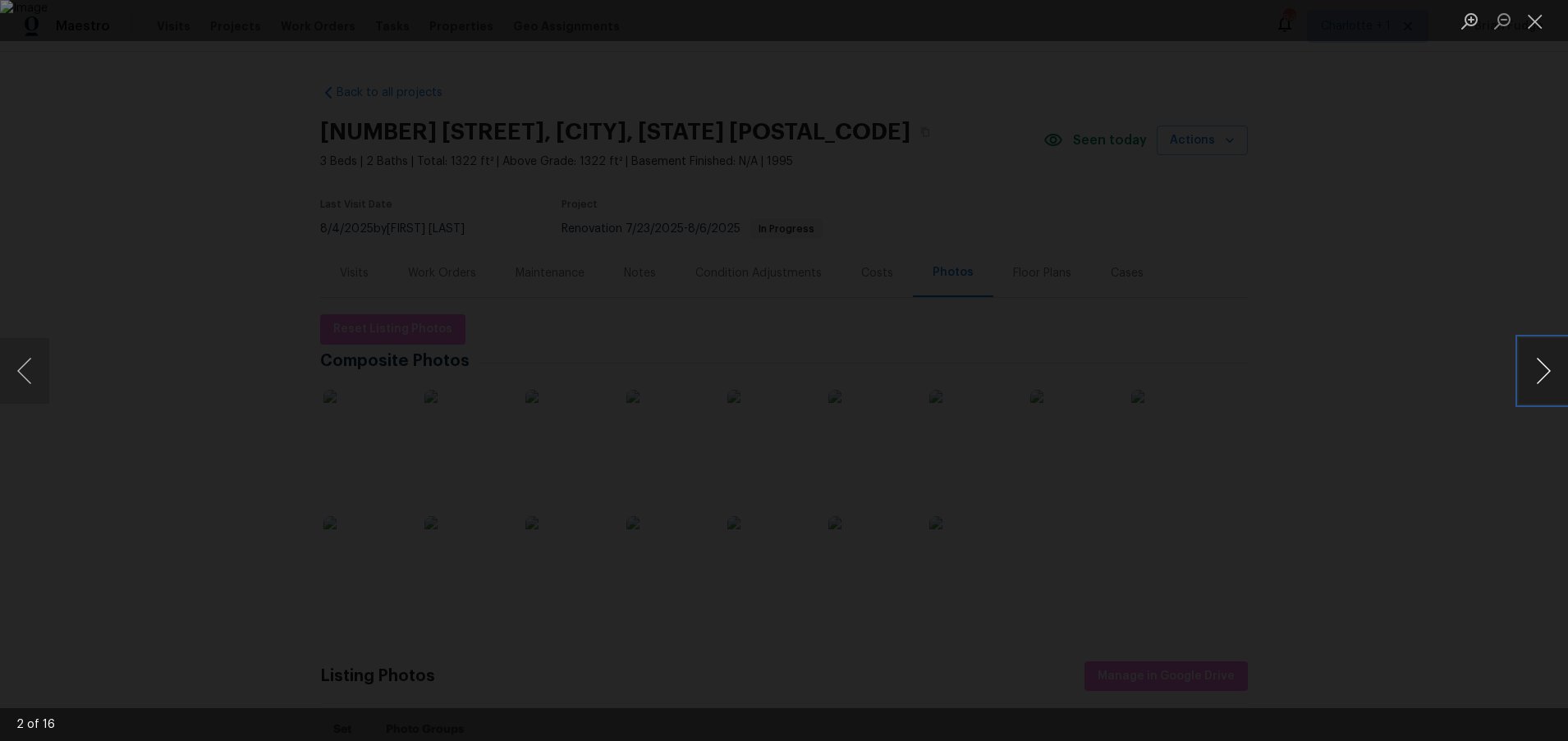 click at bounding box center [1543, 371] 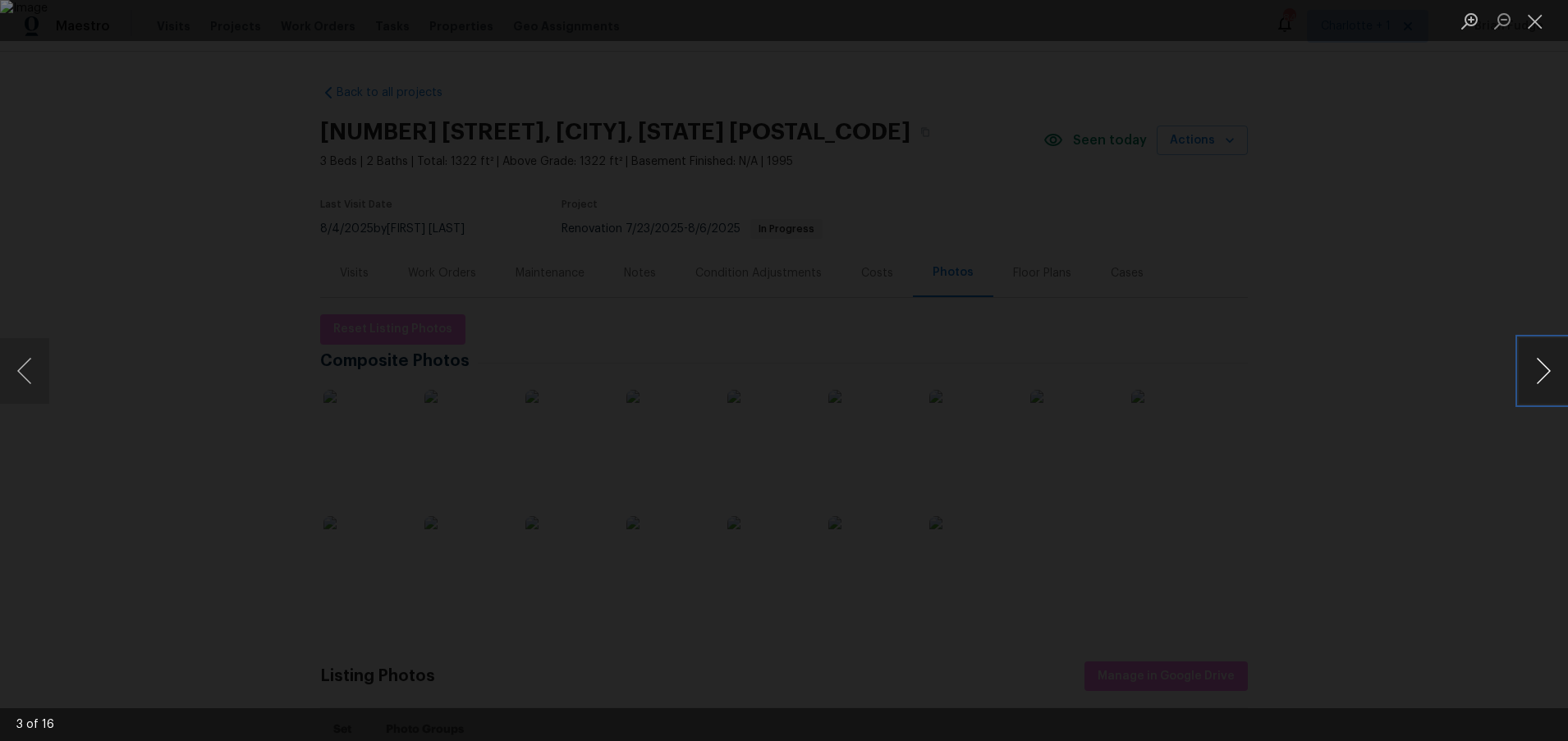 click at bounding box center (1543, 371) 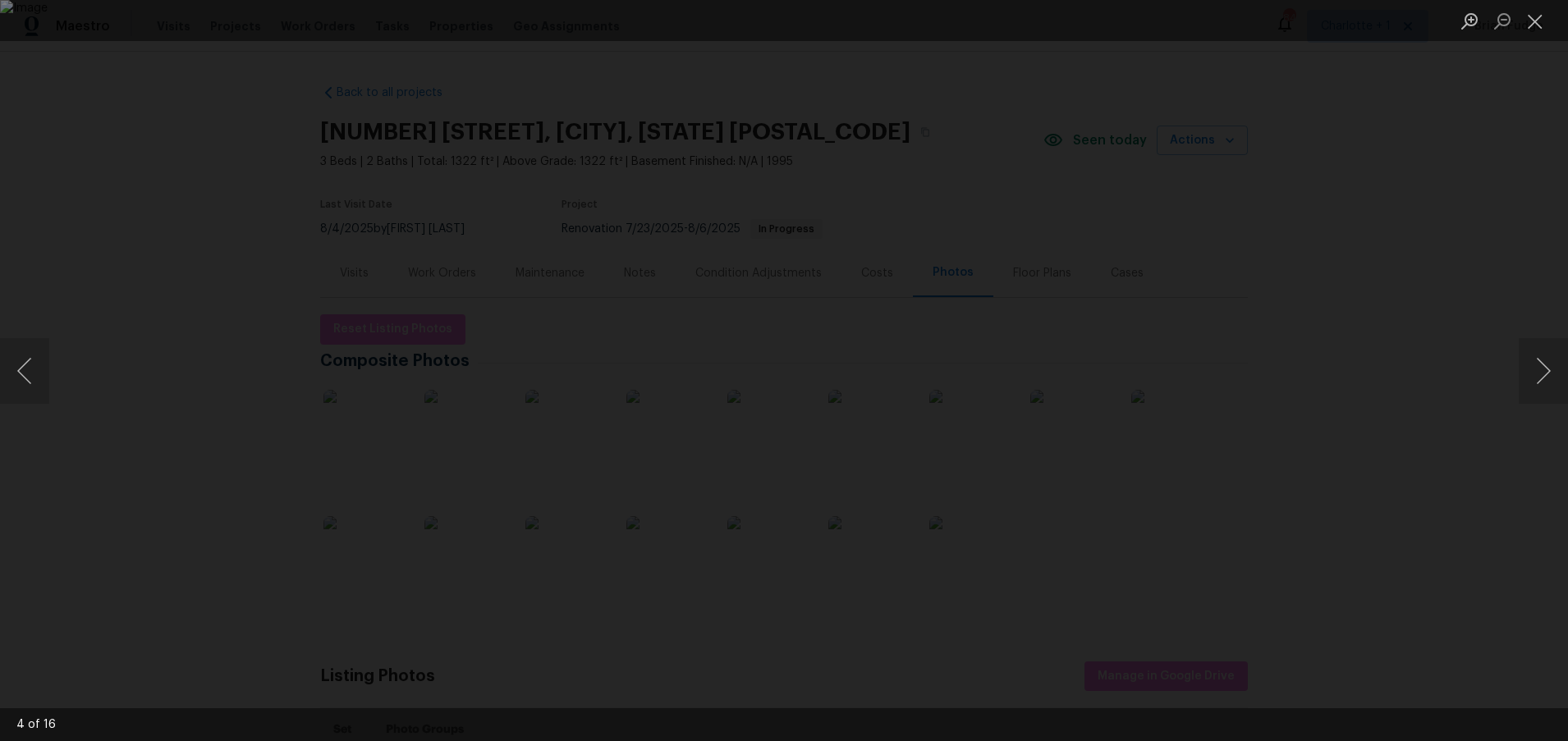 drag, startPoint x: 1465, startPoint y: 346, endPoint x: 1455, endPoint y: 347, distance: 10.0498756 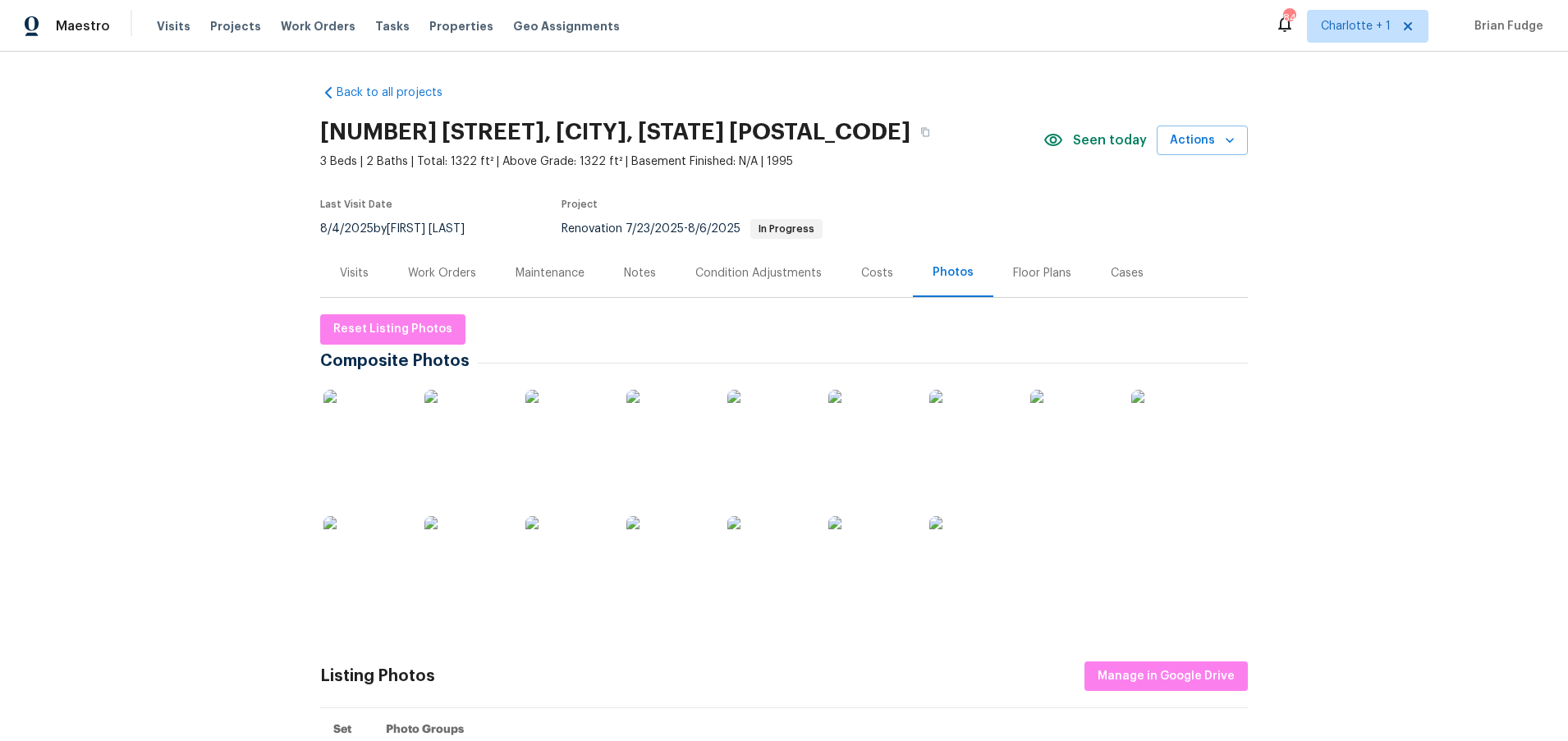 click on "Notes" at bounding box center (640, 273) 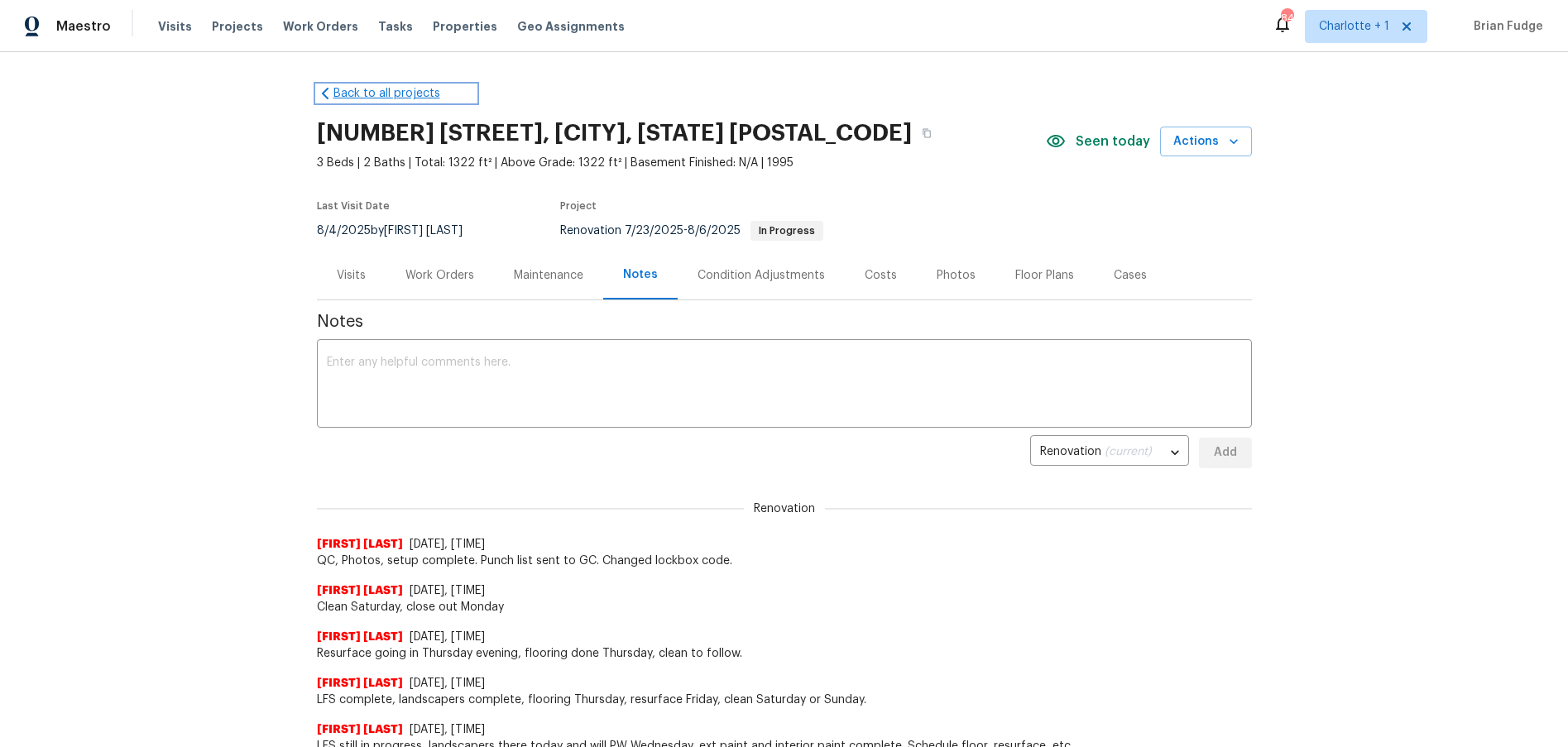 click on "Back to all projects" at bounding box center (396, 93) 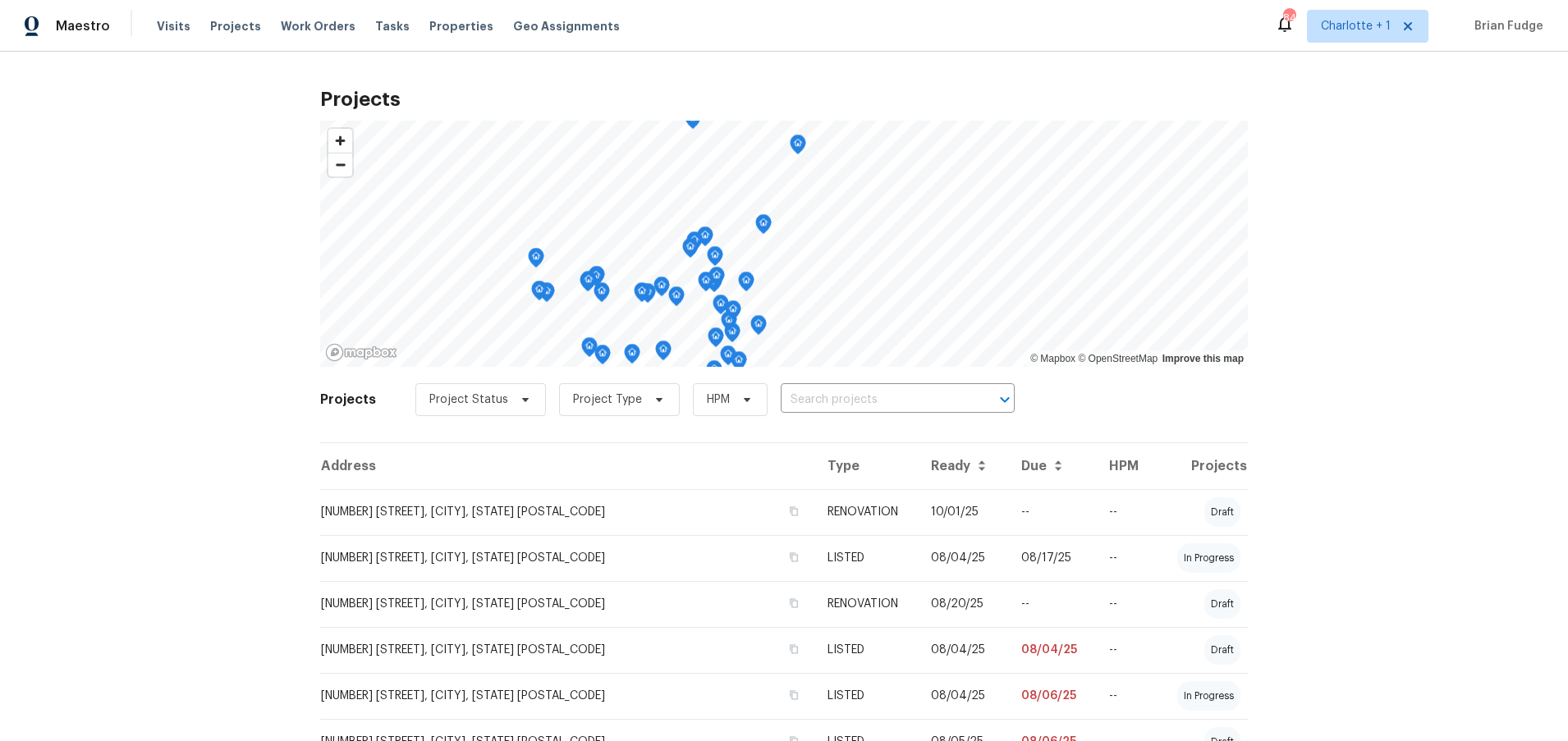 click on "Projects © Mapbox   © OpenStreetMap   Improve this map 27502 Projects Project Status Project Type HPM ​ Address Type Ready Due HPM Projects 1700 Azalea Ave, Kannapolis, NC 28081 RENOVATION 10/01/25 -- -- draft 316 Epperstone Ln, Matthews, NC 28105 LISTED 08/04/25 08/17/25 -- in progress 215 J Robinson Pkwy, Kings Mountain, NC 28086 RENOVATION 08/20/25 -- -- draft 6612 Tor Dr, Charlotte, NC 28269 LISTED 08/04/25 08/04/25 -- draft 8000 Briardale Dr, Charlotte, NC 28212 LISTED 08/04/25 08/06/25 -- in progress 5142 Sedgefield Dr, Lancaster, SC 29720 LISTED 08/05/25 08/06/25 -- draft 1606 Woodbriar Ave, Greensboro, NC 27405 LISTED 08/04/25 08/06/25 -- draft 6003 Treetop Ct, Charlotte, NC 28212 BRN -- -- -- draft 5311 N Oaks Dr, Greensboro, NC 27455 LISTED 08/04/25 08/06/25 -- draft 5117 Park Place Dr, Dallas, NC 28034 RENOVATION 09/03/25 -- -- draft 3600 Sipes Ln, Charlotte, NC 28269 BRN -- -- -- draft 508 Danfield Dr, Clover, SC 29710 BRN -- -- -- draft 12025 Willingdon Rd, Huntersville, NC 28078 BRN -- -- --" at bounding box center (784, 396) 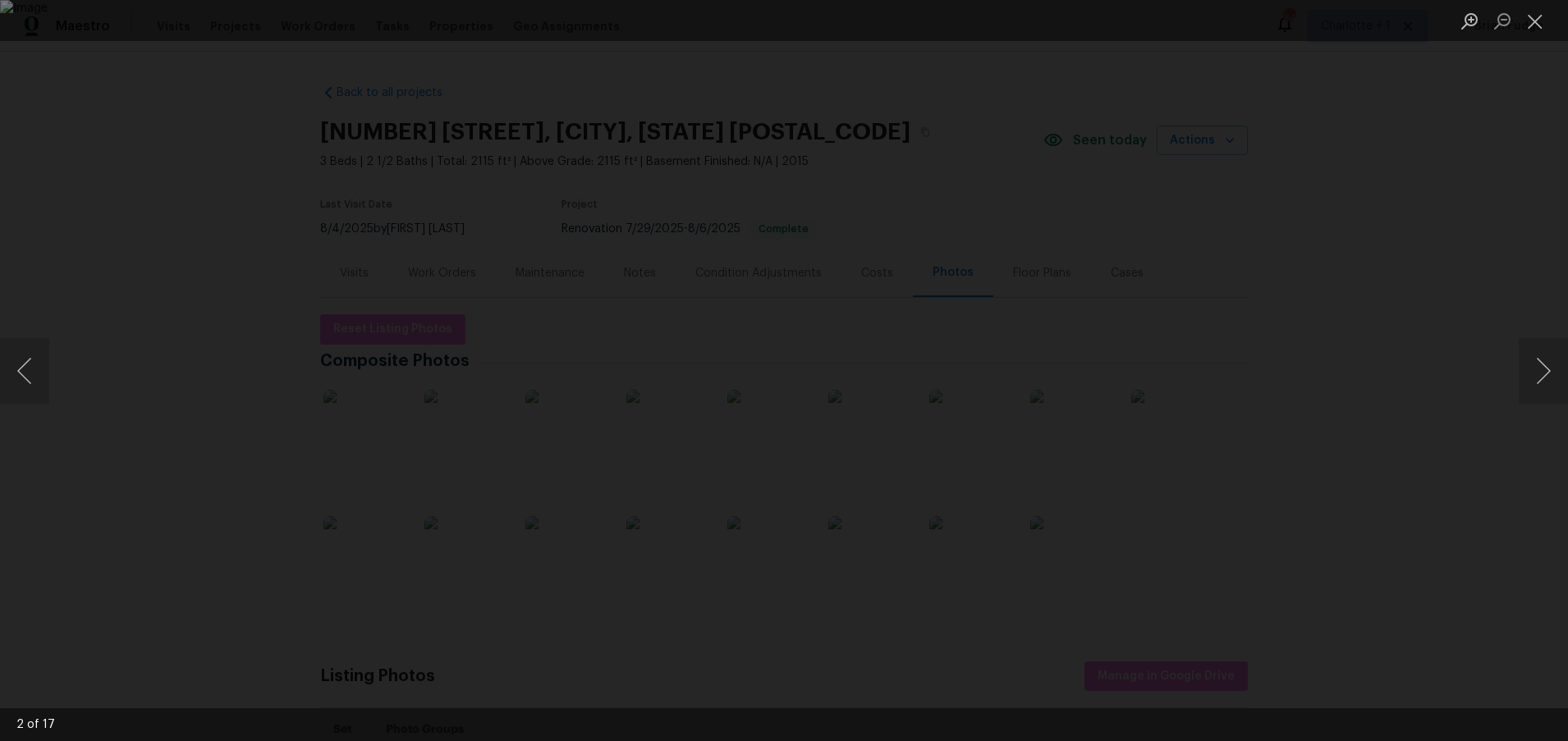 scroll, scrollTop: 0, scrollLeft: 0, axis: both 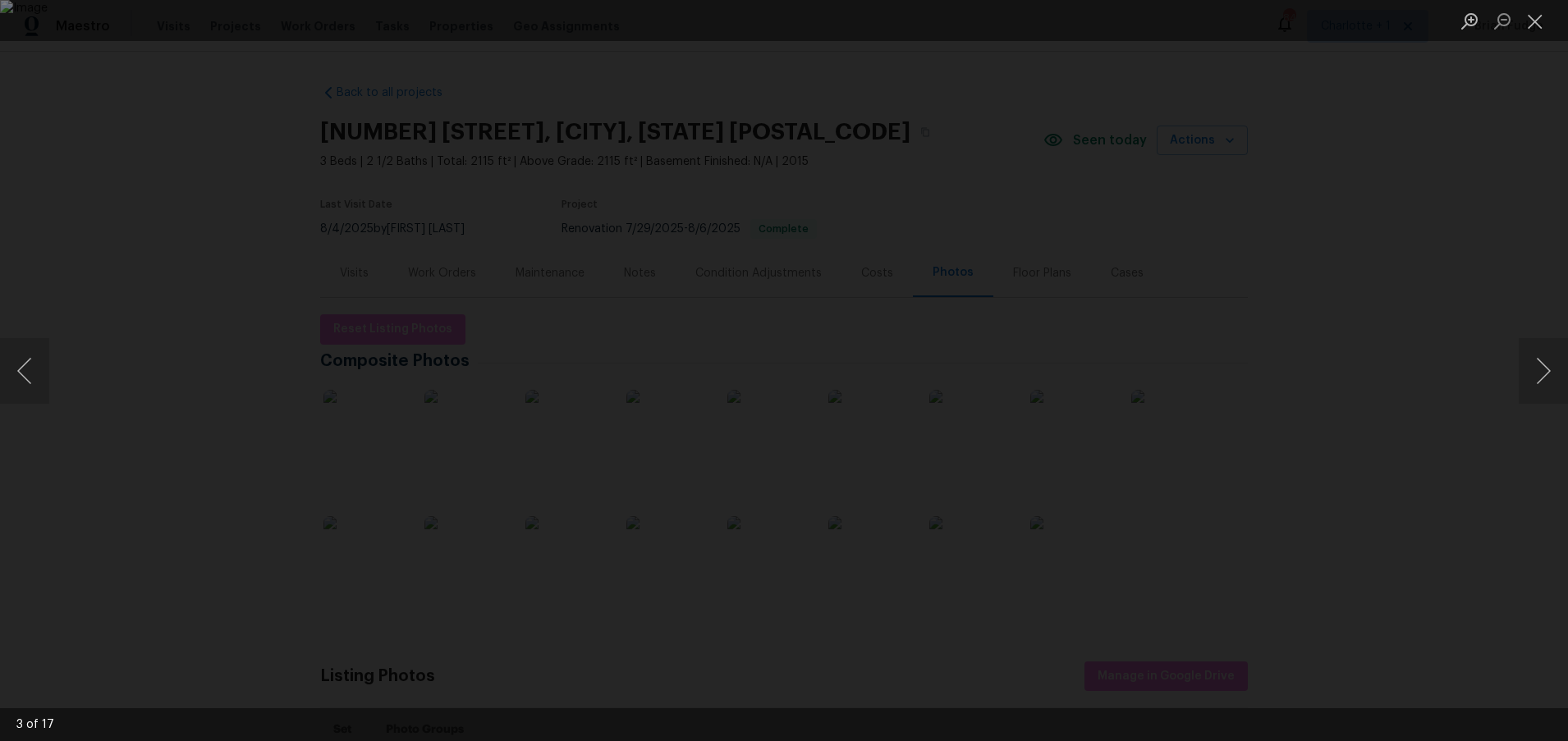 click at bounding box center [1543, 371] 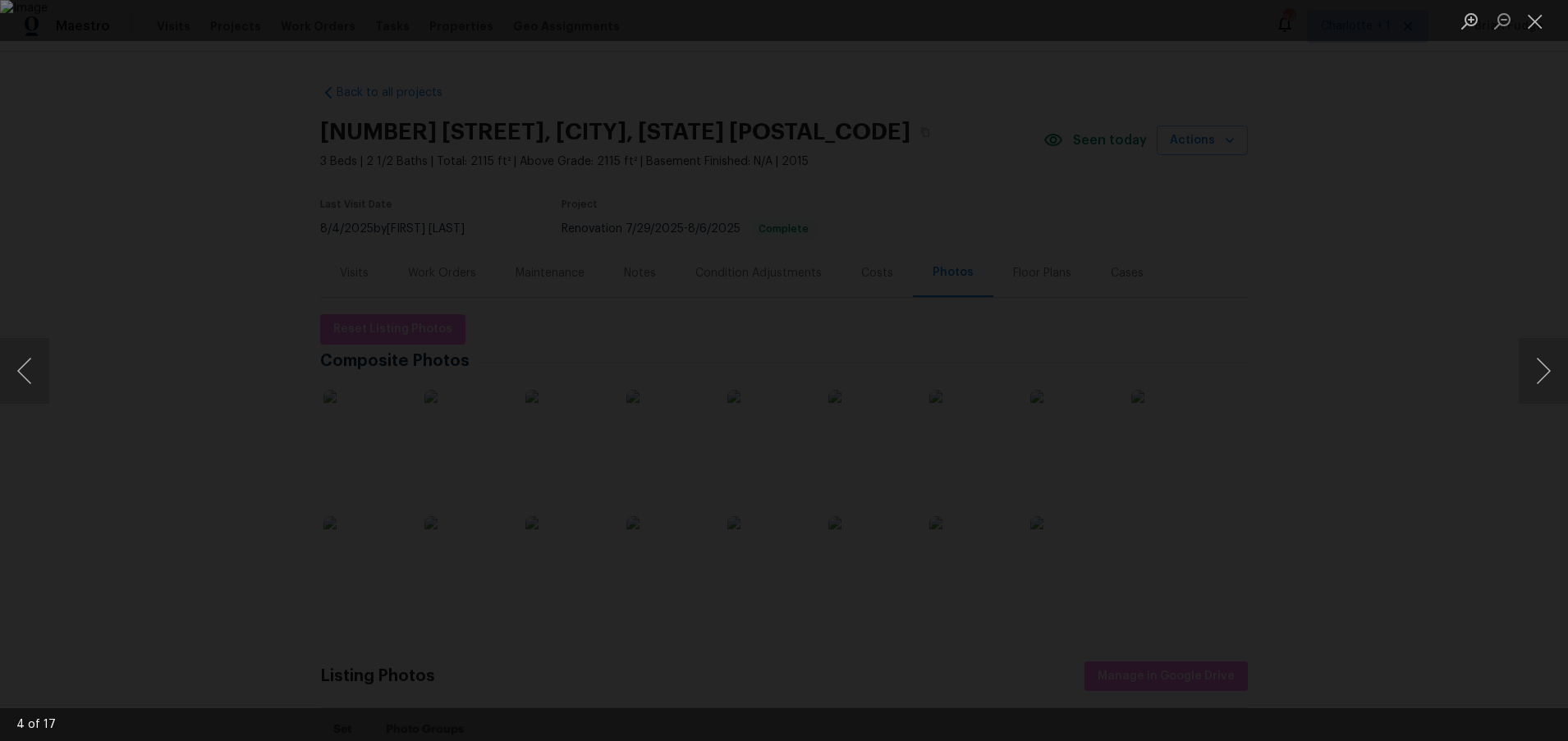 click at bounding box center (1543, 371) 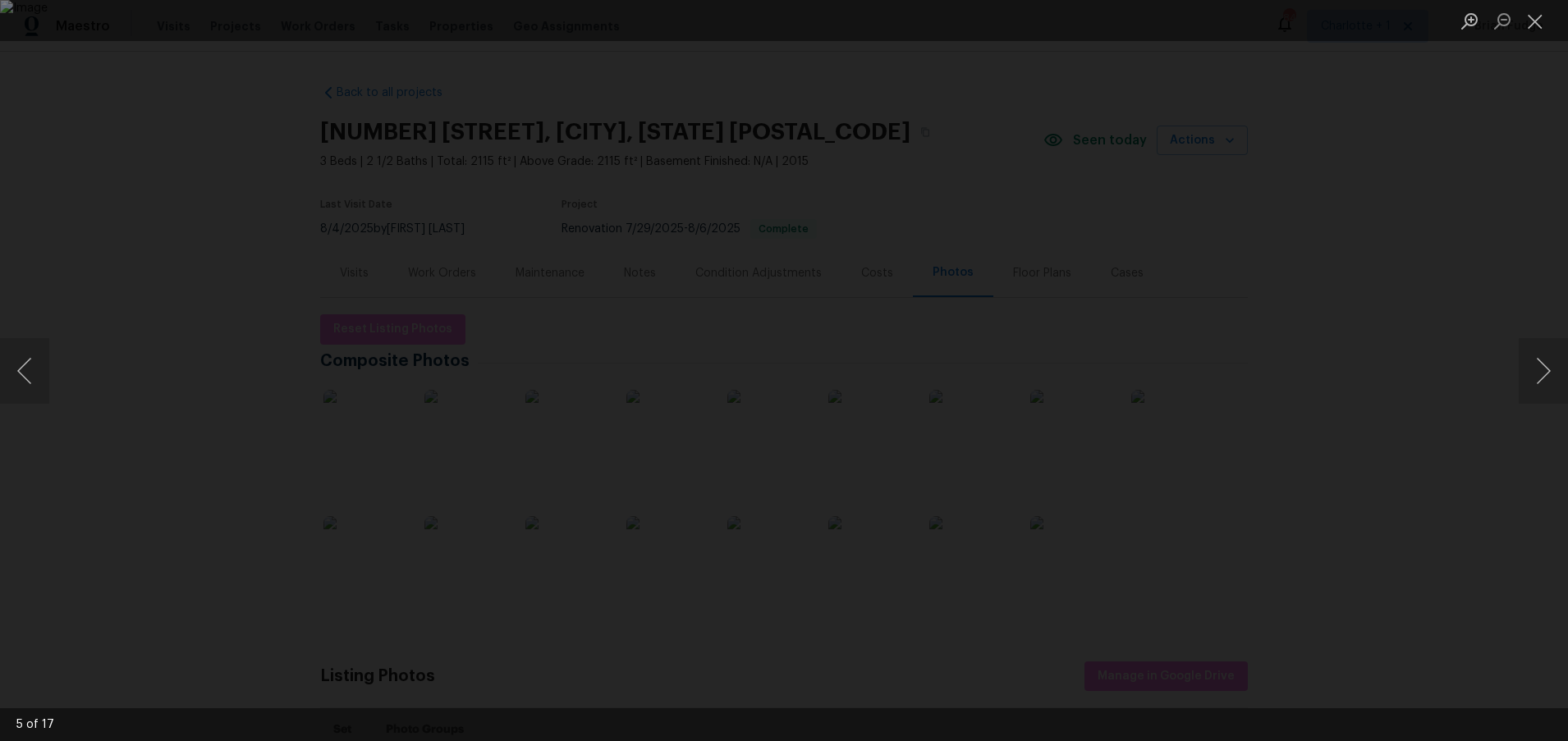 click at bounding box center [1543, 371] 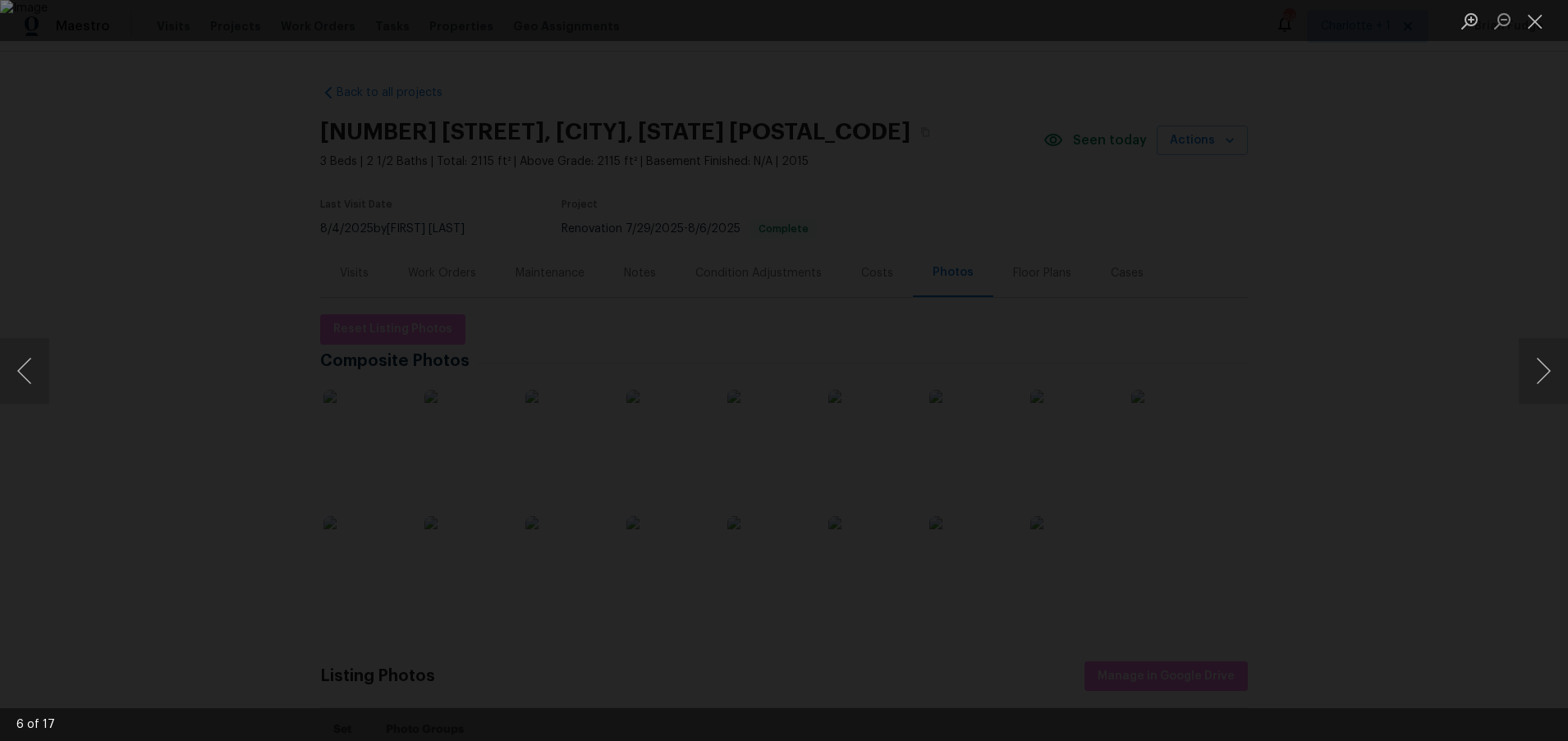 click at bounding box center (1543, 371) 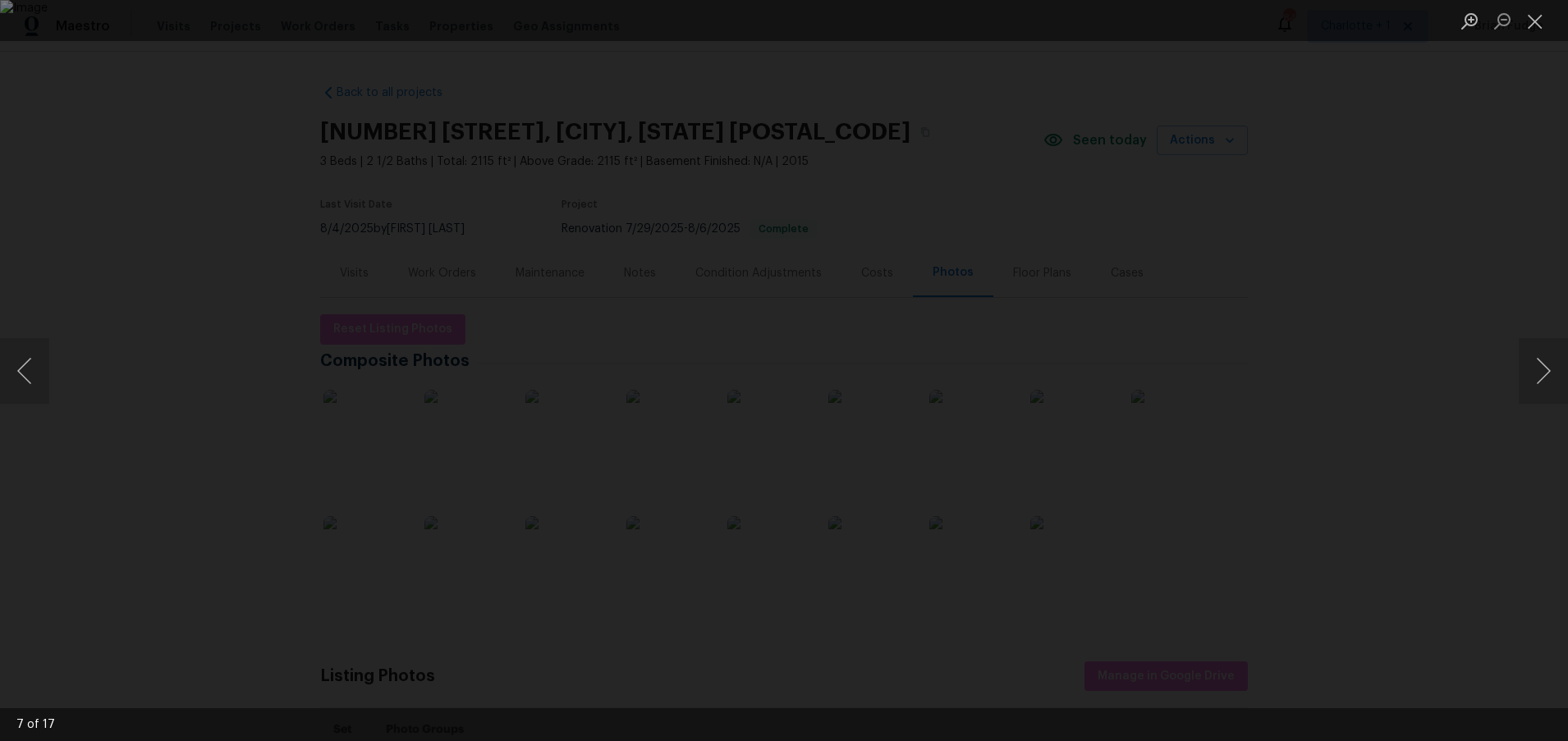 click at bounding box center [1543, 371] 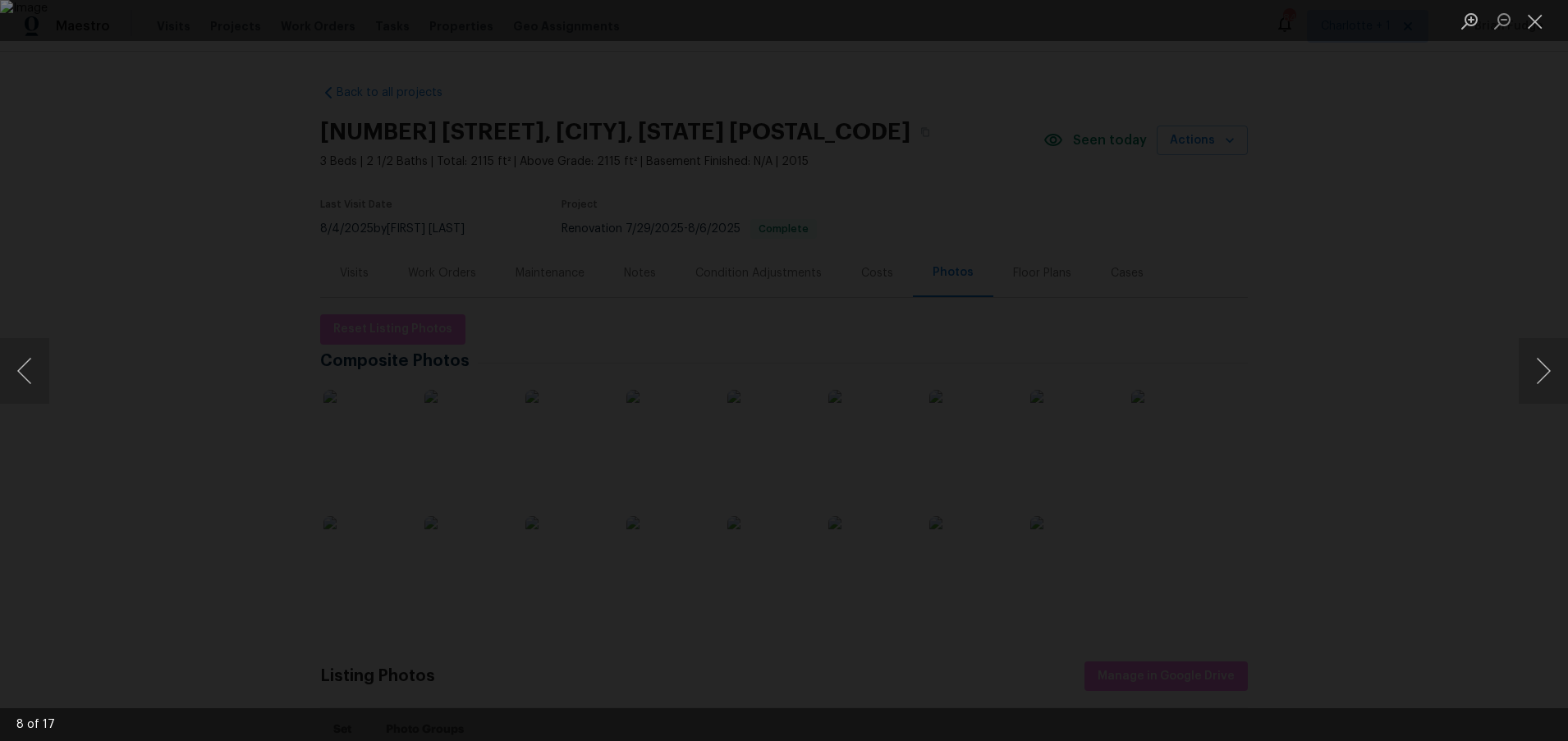 click at bounding box center (1543, 371) 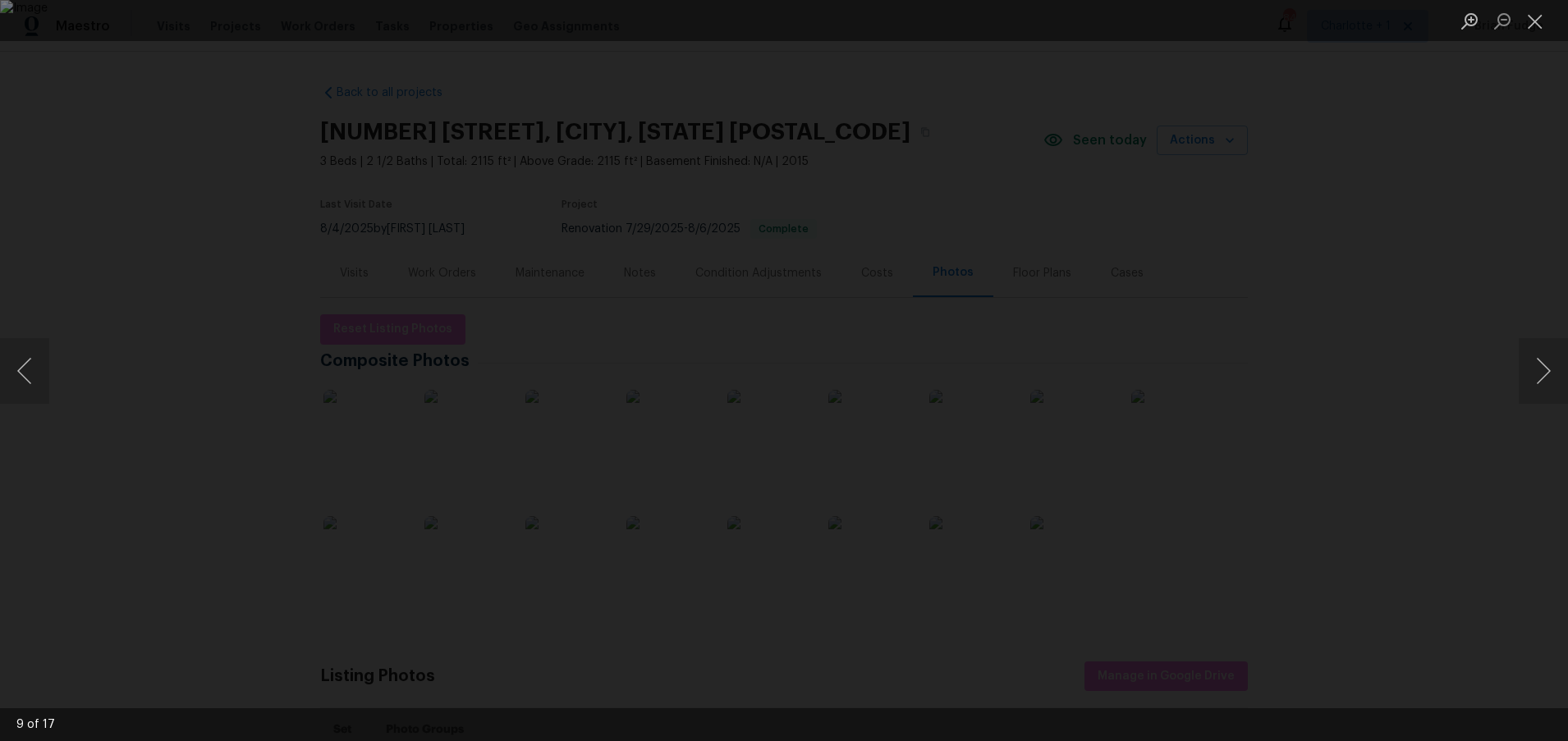 click at bounding box center [1543, 371] 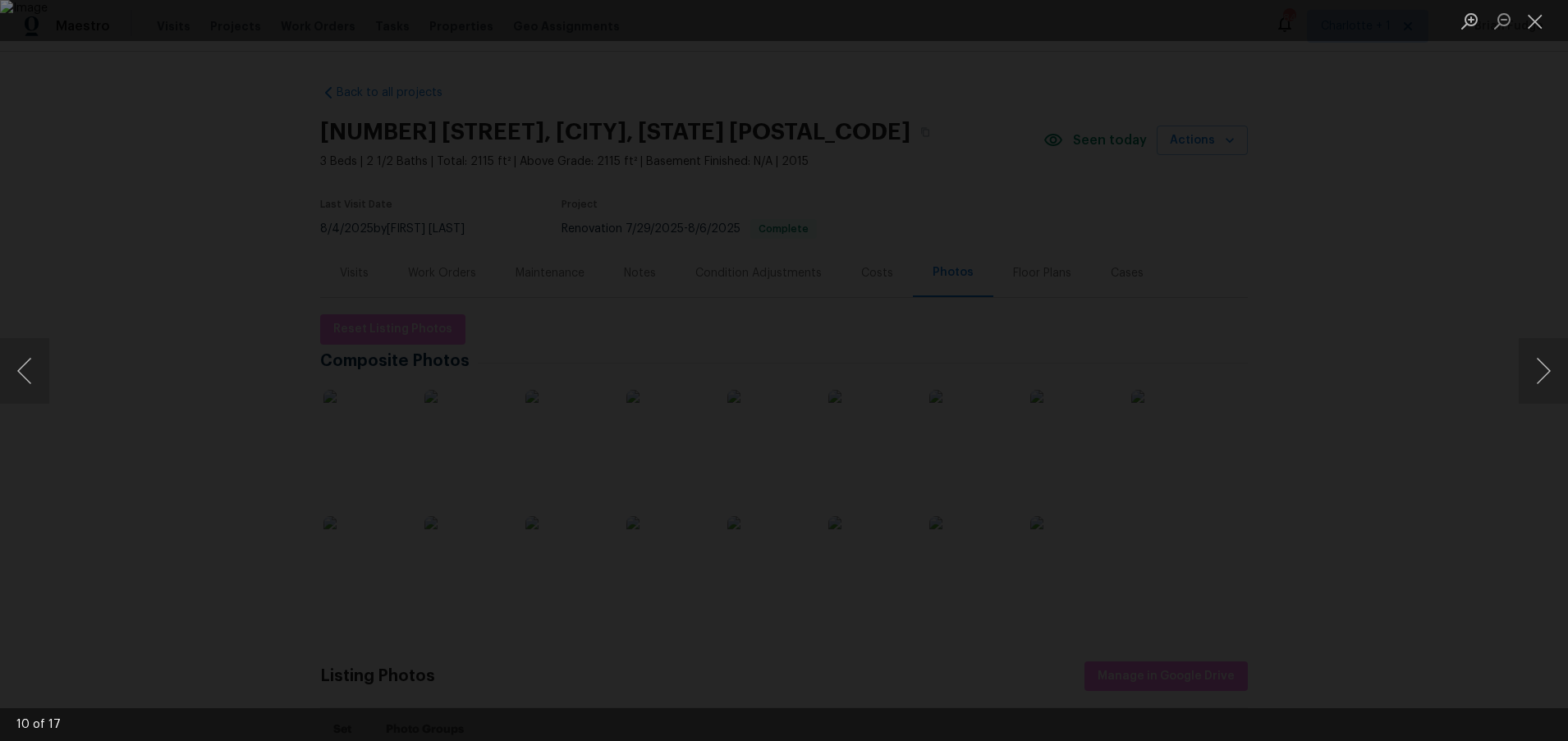 click at bounding box center (784, 370) 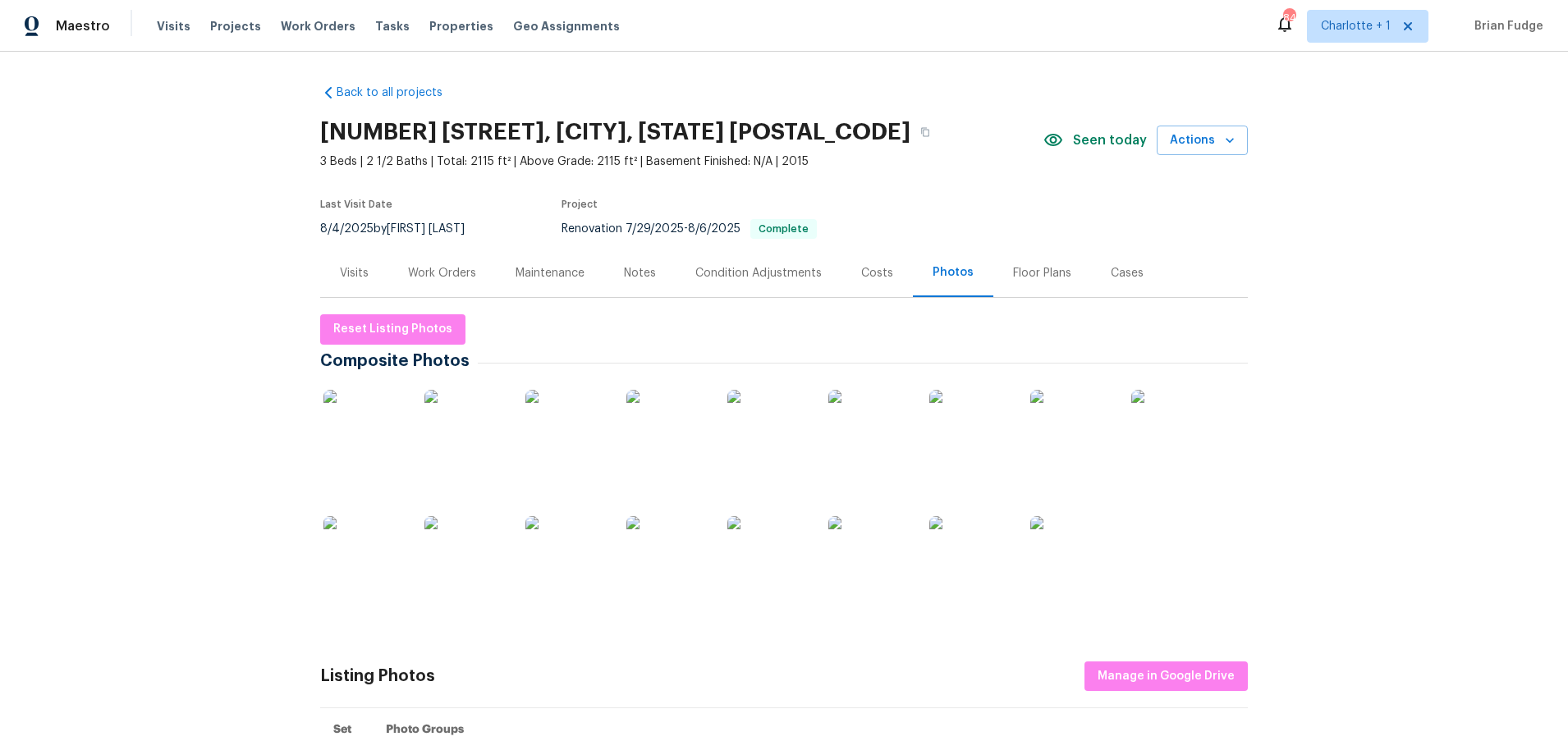 click on "Back to all projects [NUMBER] [STREET], [CITY], [STATE] [POSTAL_CODE] 3 Beds | 2 1/2 Baths | Total: 2115 ft² | Above Grade: 2115 ft² | Basement Finished: N/A | 2015 Seen today Actions Last Visit Date 8/4/2025  by  [FIRST] [LAST]   Project Renovation   7/29/2025  -  8/6/2025 Complete Visits Work Orders Maintenance Notes Condition Adjustments Costs Photos Floor Plans Cases Reset Listing Photos Composite Photos Listing Photos Manage in Google Drive Set Photo Groups 0 Edit complete Edit complete Edit complete Edit complete Edit complete Edit complete Edit complete 1 Edit complete Edit complete Edit complete Edit complete Edit complete Edit complete Edit complete 2 Edit complete Edit complete Edit complete Edit complete Edit complete Edit complete Edit complete 3 Edit complete Edit complete Edit complete Edit complete Edit complete Edit complete Edit complete 4 Edit complete Edit complete Edit complete Edit complete Edit complete Edit complete Edit complete 5 Edit complete Edit complete Edit complete Edit complete Edit complete Edit complete Edit complete 6 7 8 9 10" at bounding box center (784, 396) 